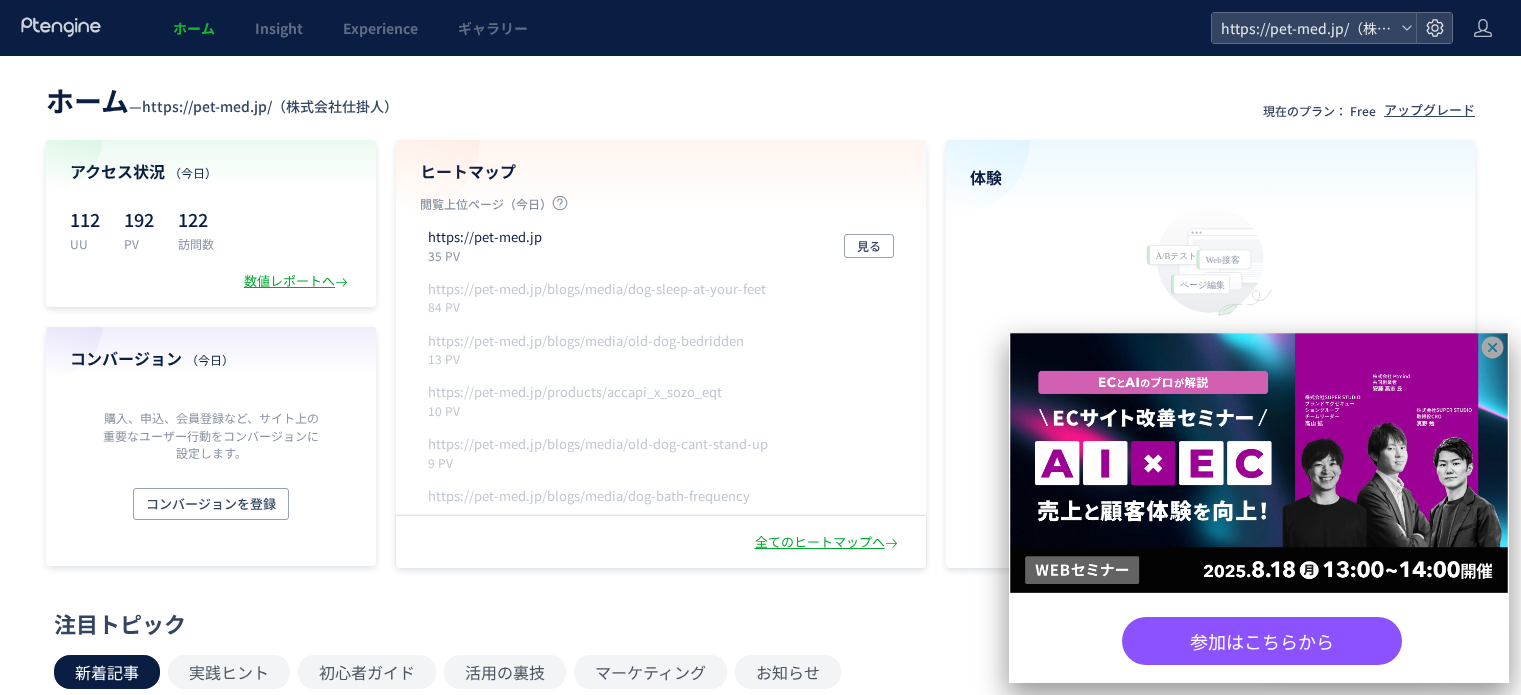 scroll, scrollTop: 0, scrollLeft: 0, axis: both 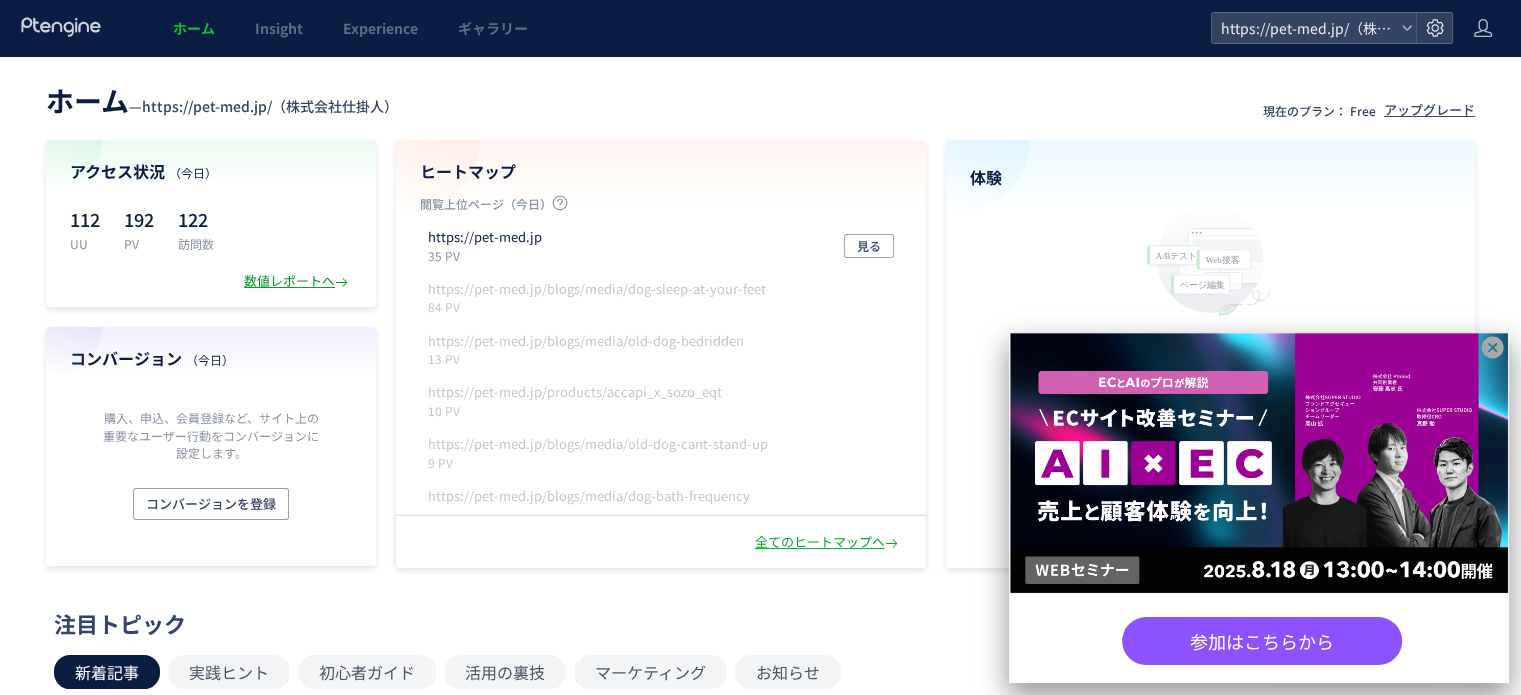 click on "数値レポートへ" at bounding box center [298, 281] 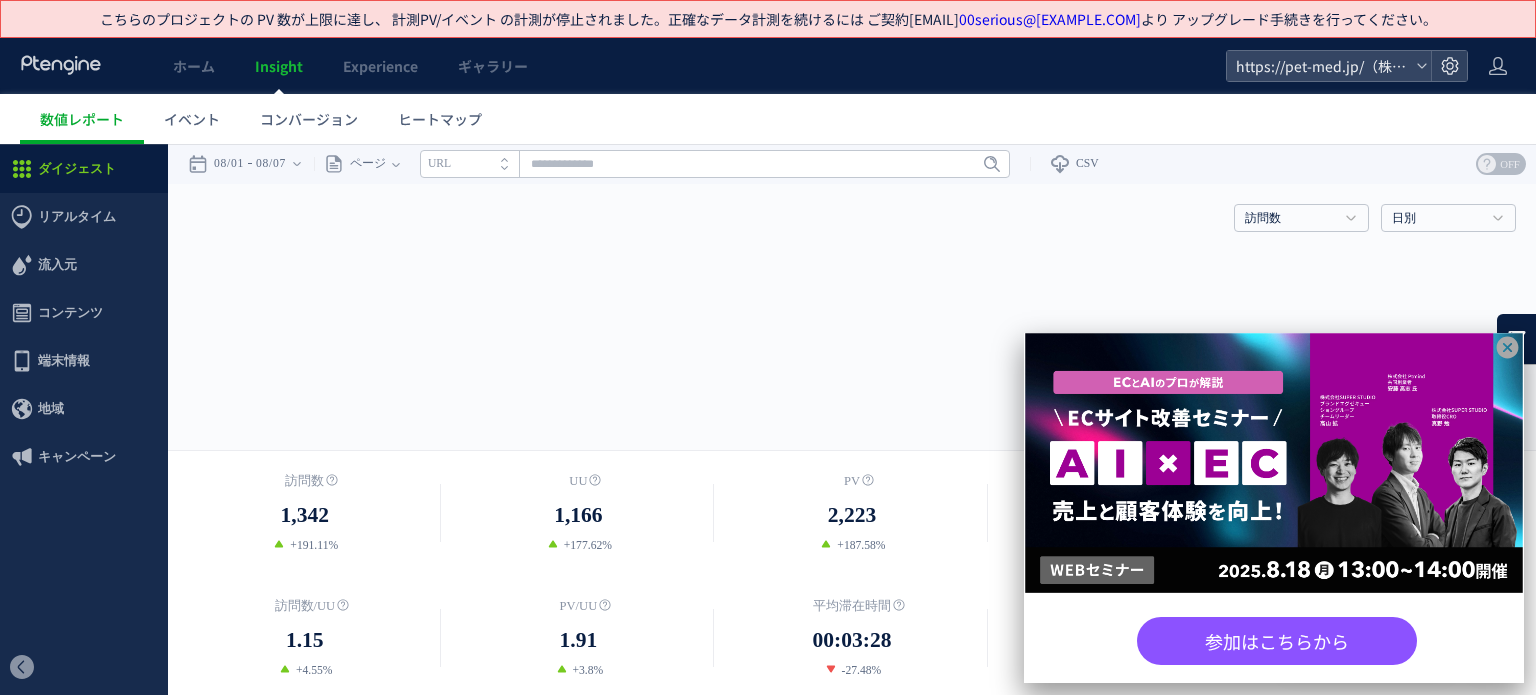 scroll, scrollTop: 0, scrollLeft: 0, axis: both 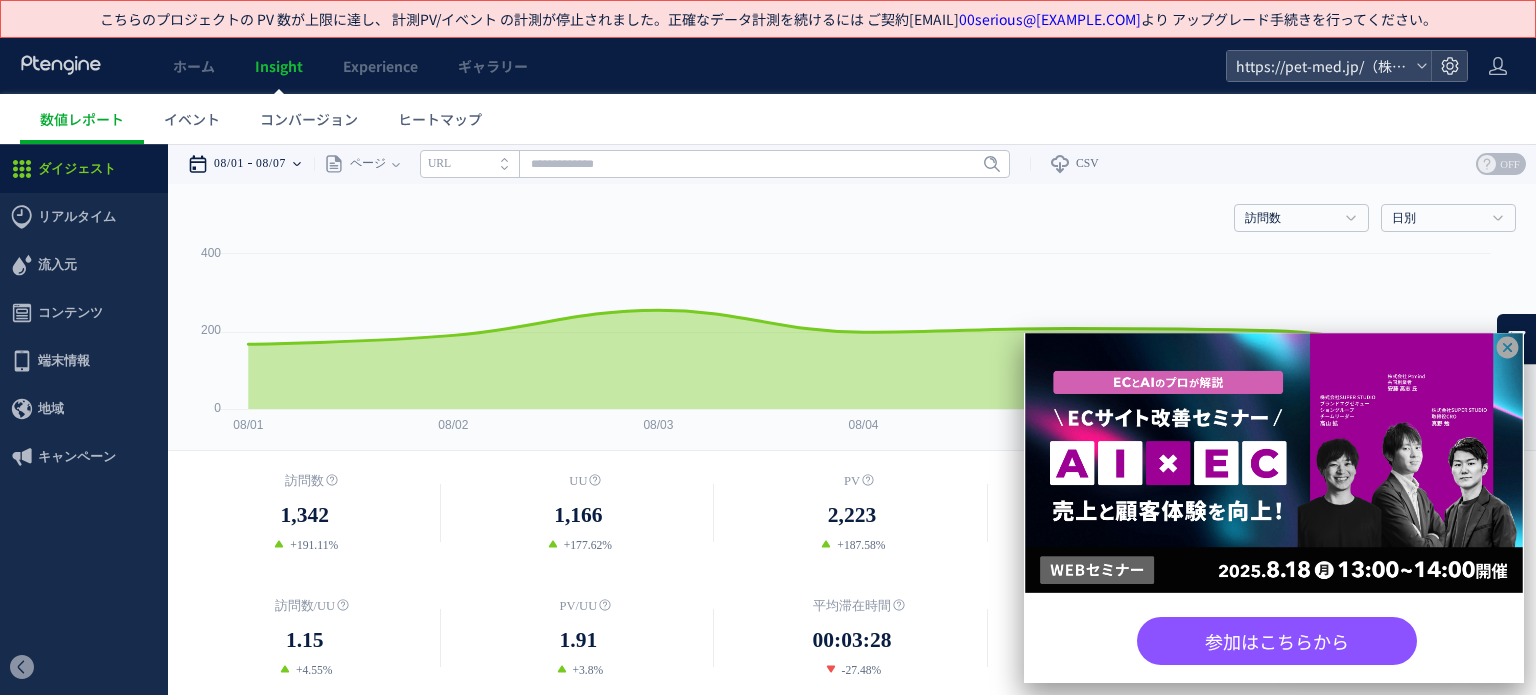 click on "08/07" at bounding box center (271, 164) 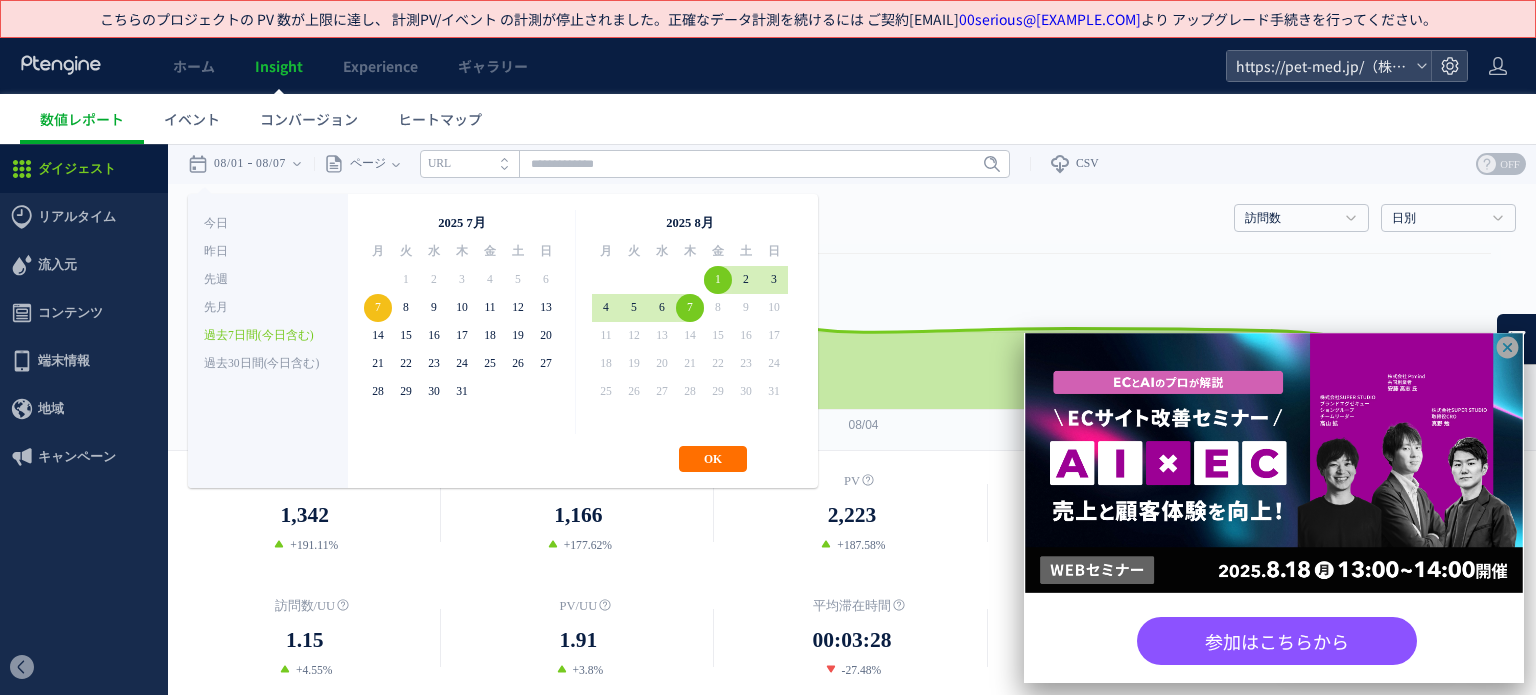 click on "数値レポート イベント コンバージョン ヒートマップ" at bounding box center [778, 119] 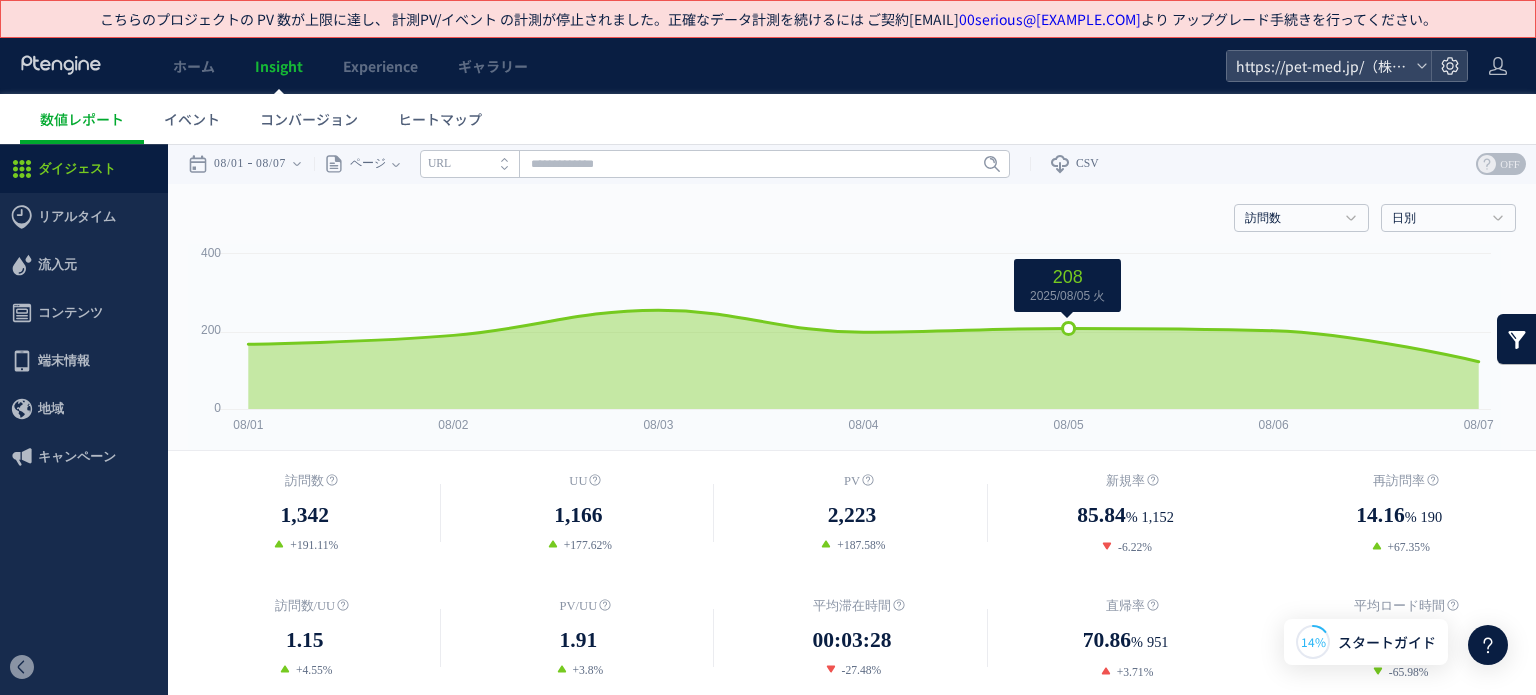click 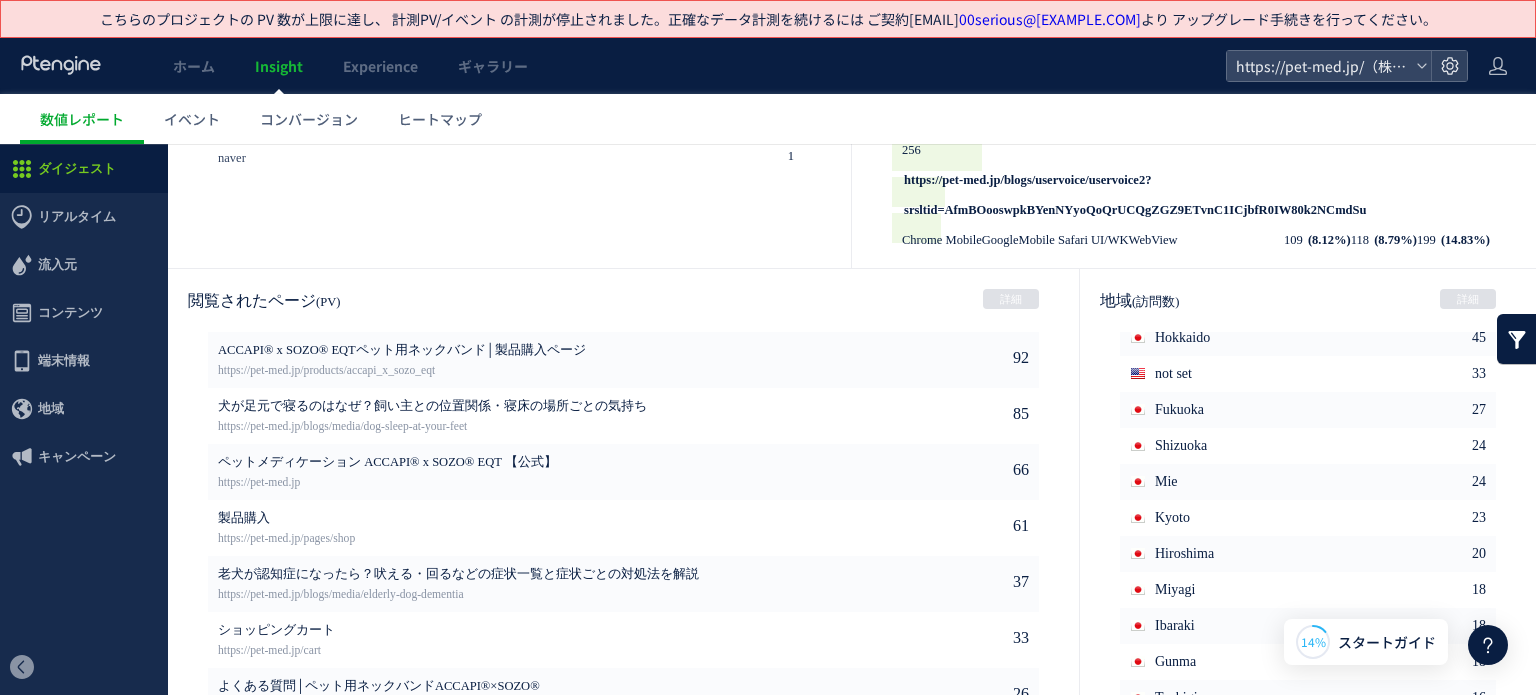 scroll, scrollTop: 1100, scrollLeft: 0, axis: vertical 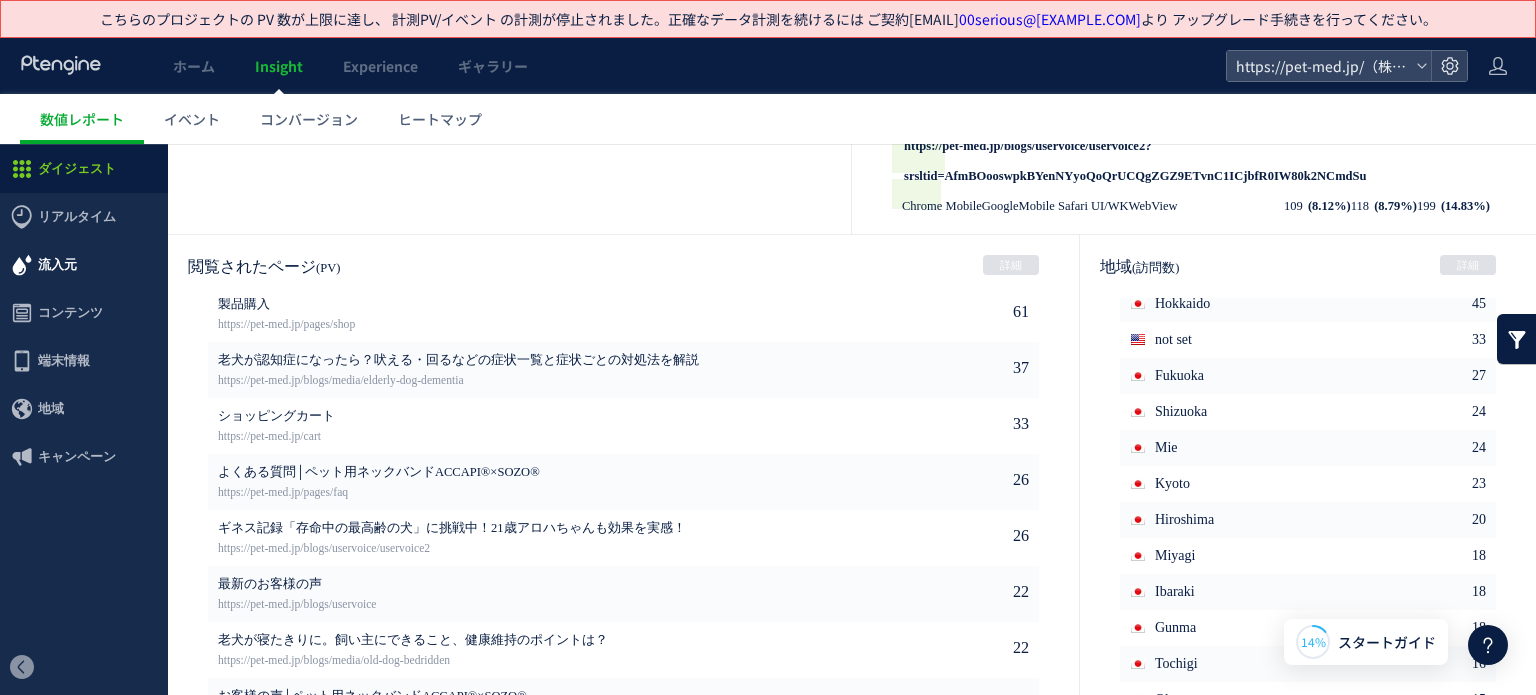 click on "流入元" at bounding box center [84, 265] 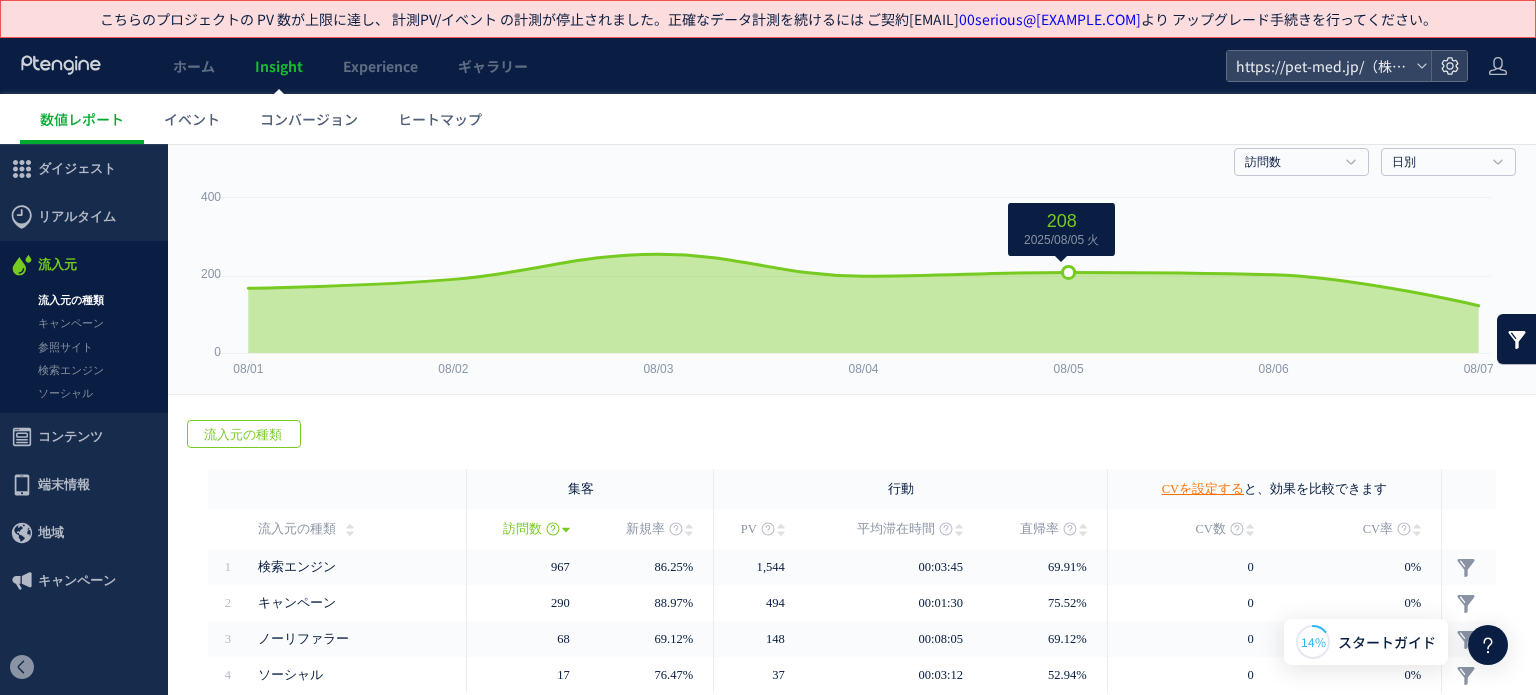 scroll, scrollTop: 0, scrollLeft: 0, axis: both 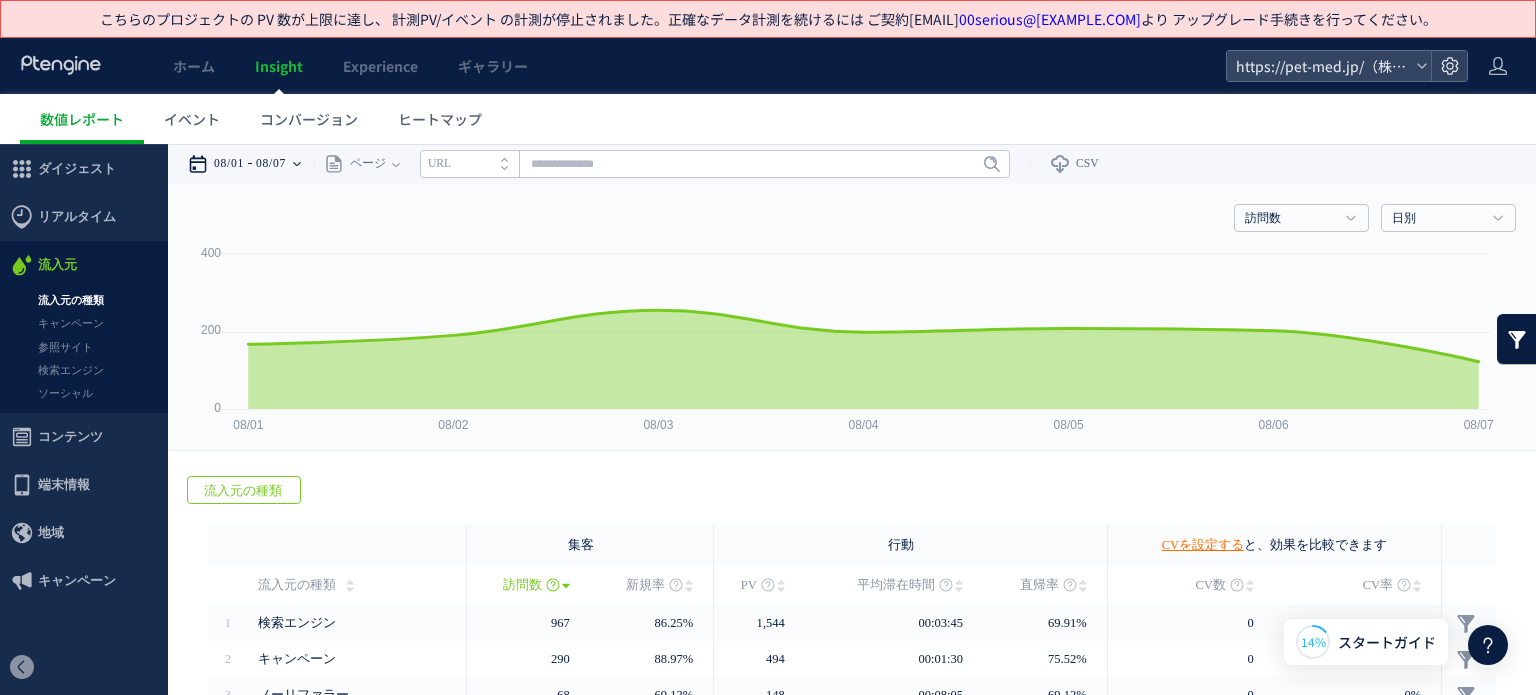 click on "08/07" at bounding box center (271, 164) 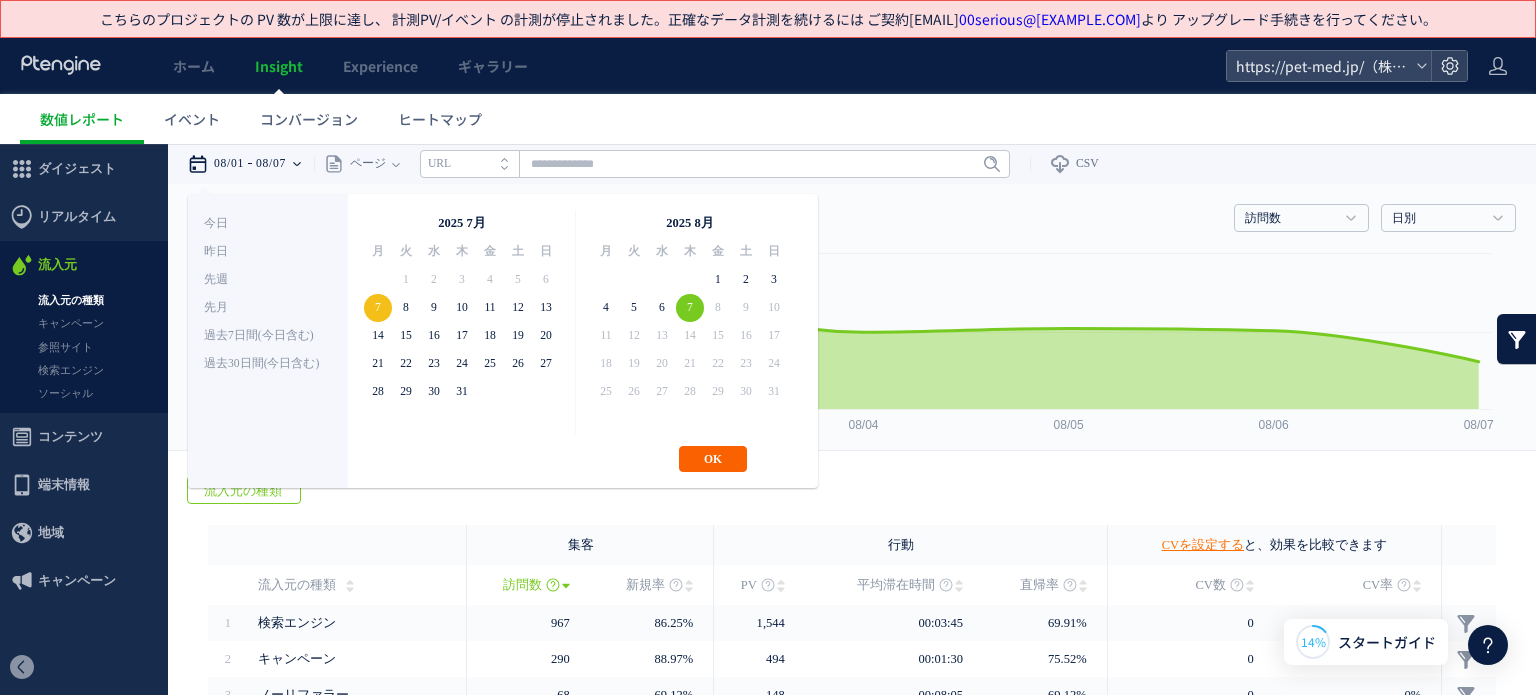 click on "OK" at bounding box center [713, 459] 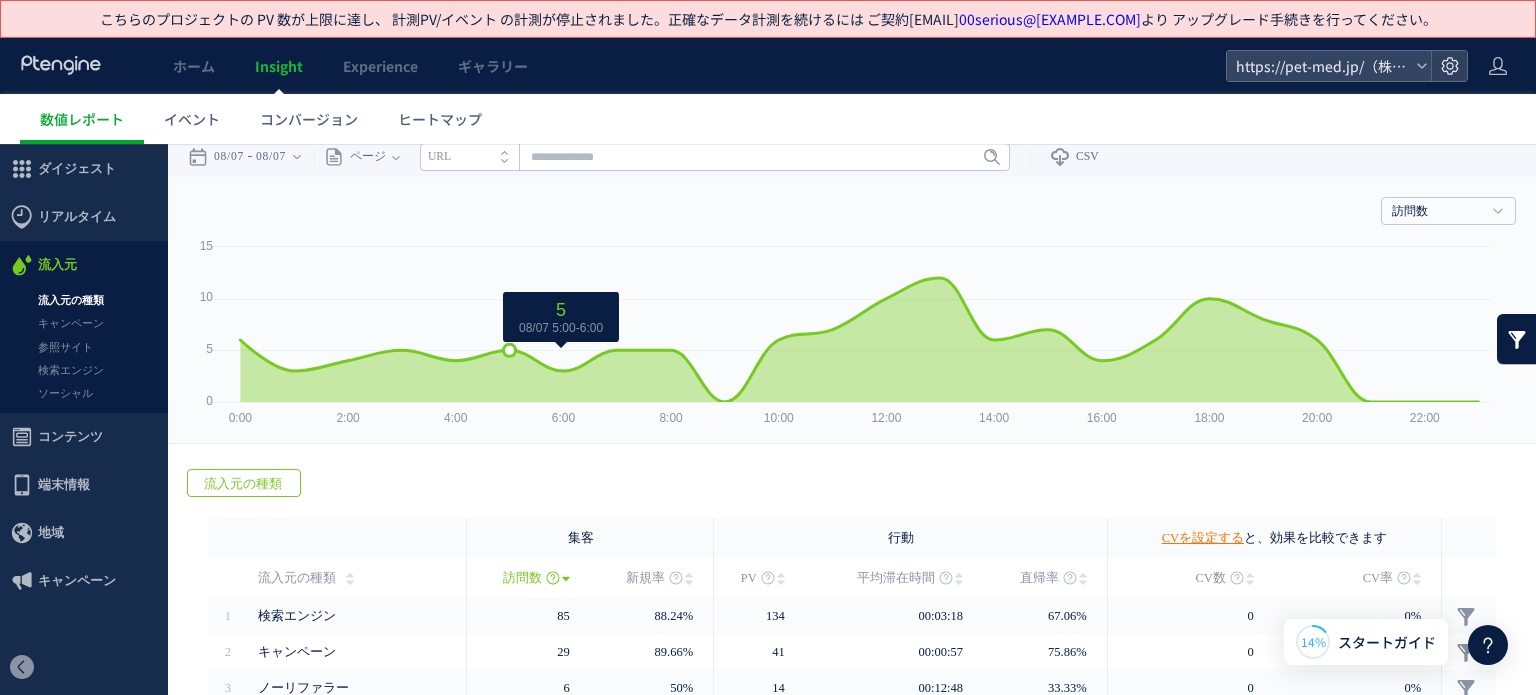 scroll, scrollTop: 0, scrollLeft: 0, axis: both 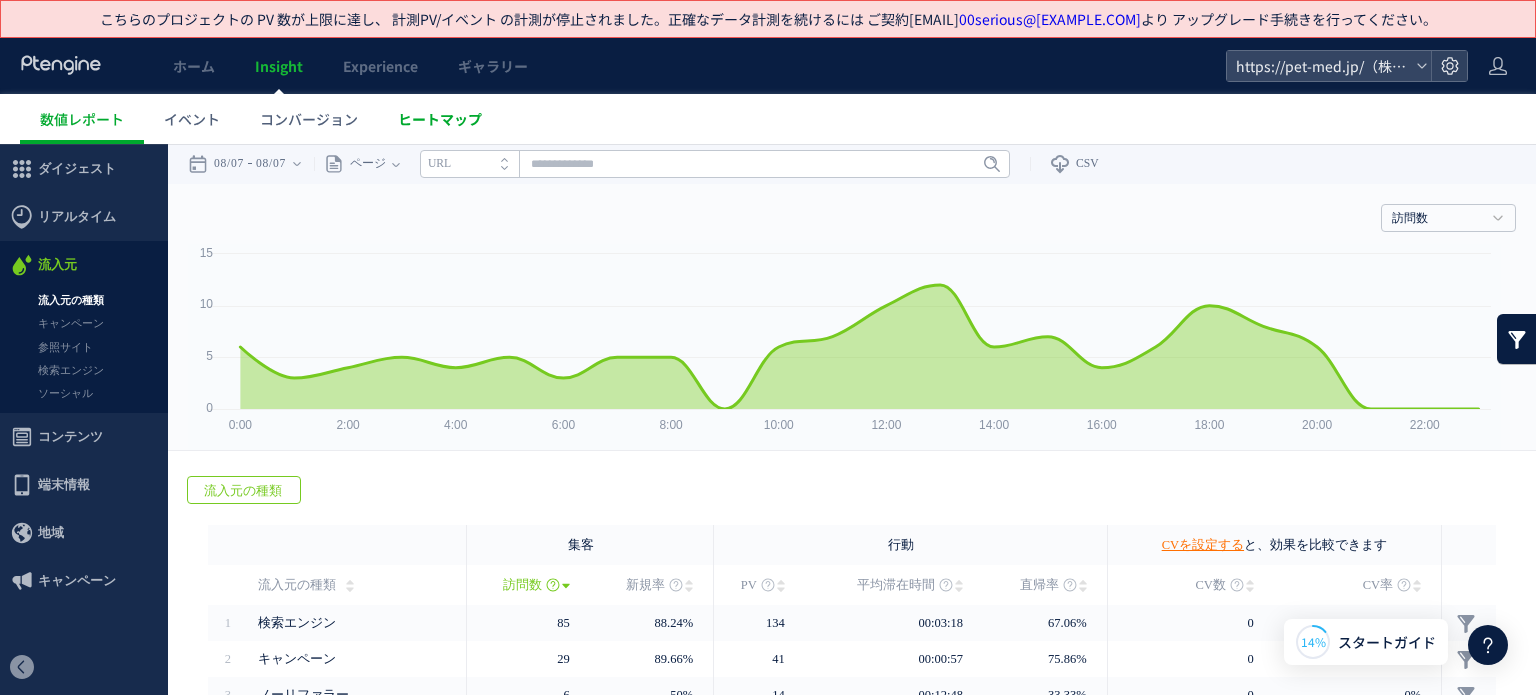 click on "ヒートマップ" at bounding box center (440, 119) 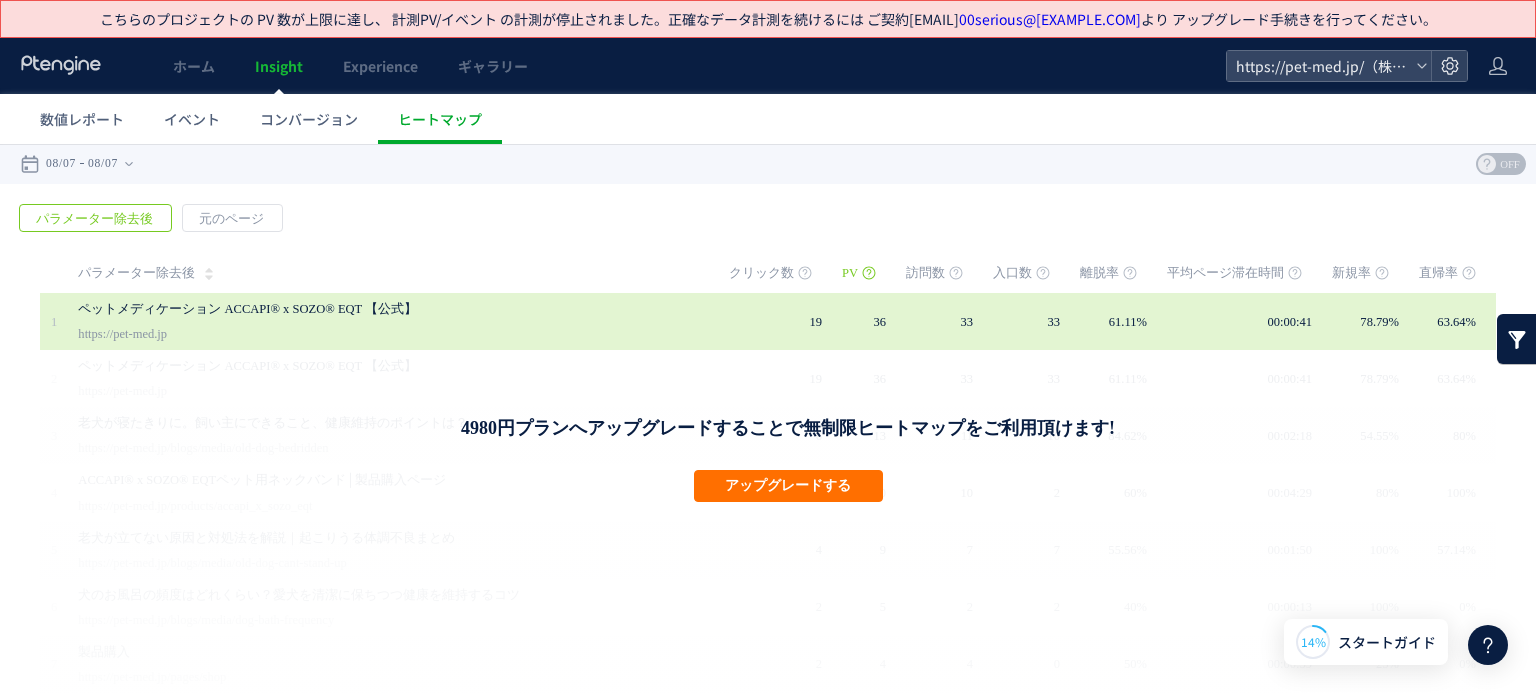 click on "ペットメディケーション ACCAPI® x SOZO® EQT 【公式】" at bounding box center [373, 309] 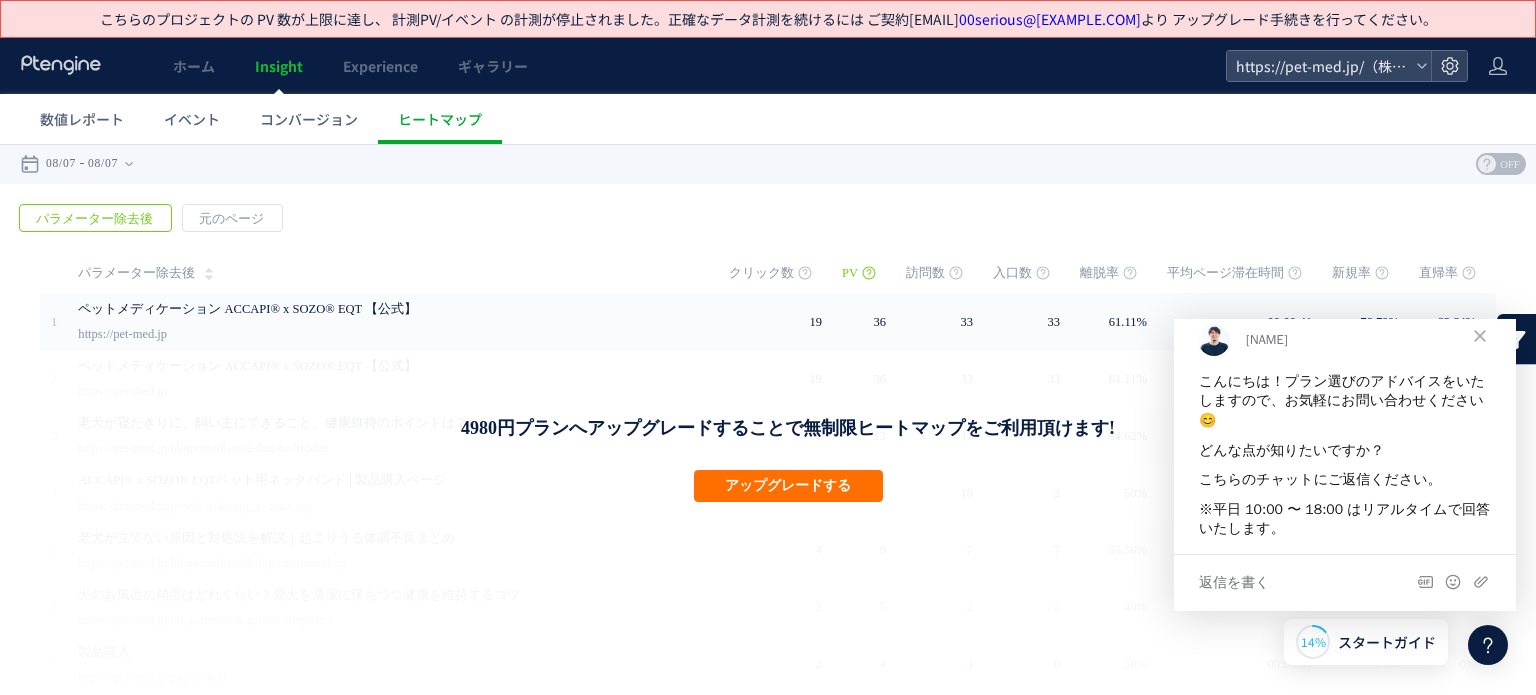 scroll, scrollTop: 0, scrollLeft: 0, axis: both 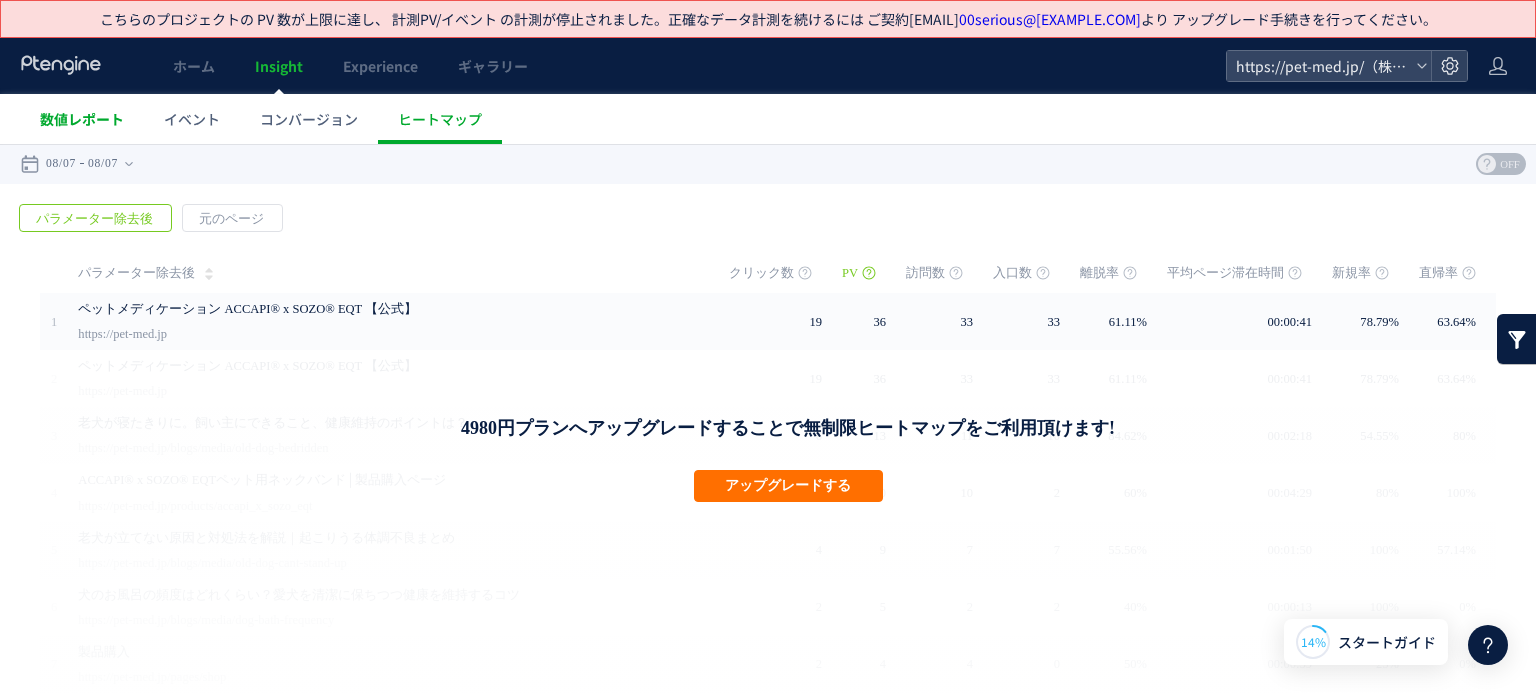 click on "数値レポート" at bounding box center [82, 119] 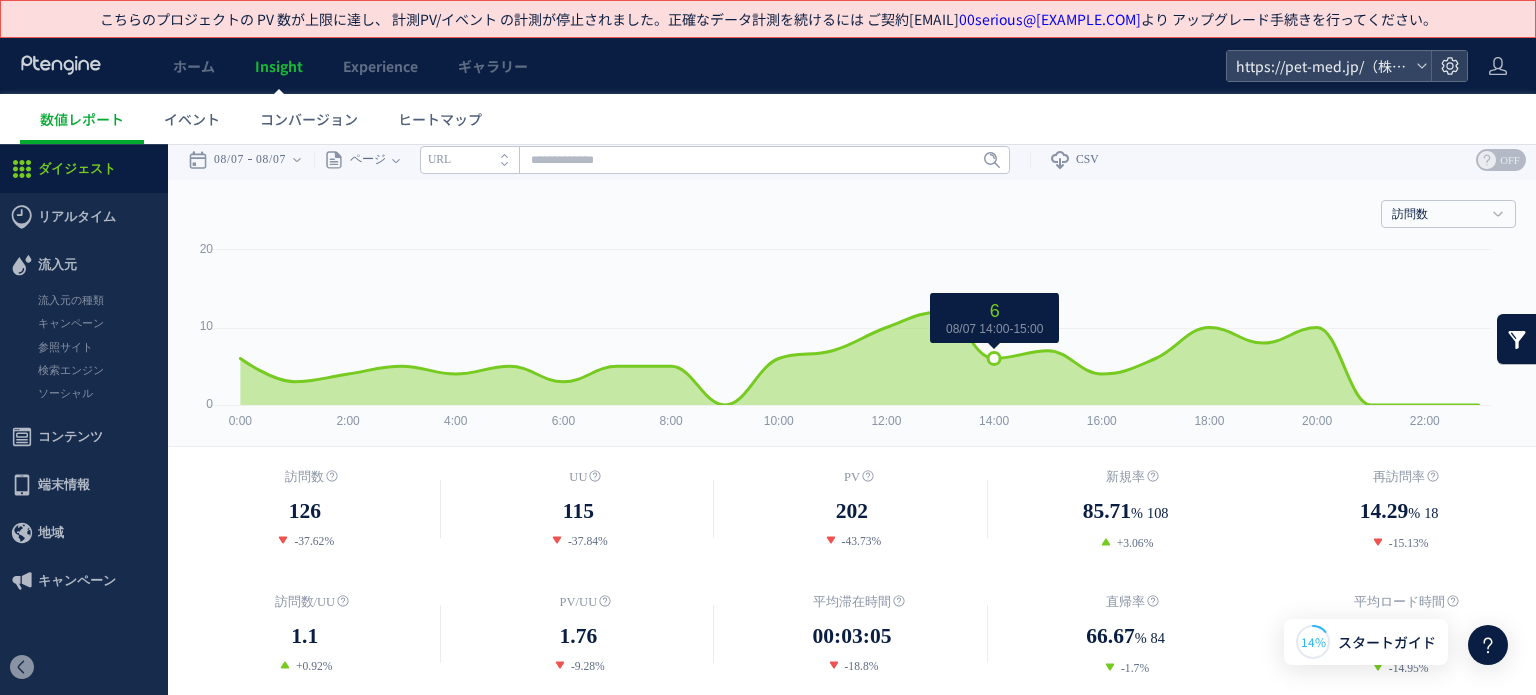 scroll, scrollTop: 0, scrollLeft: 0, axis: both 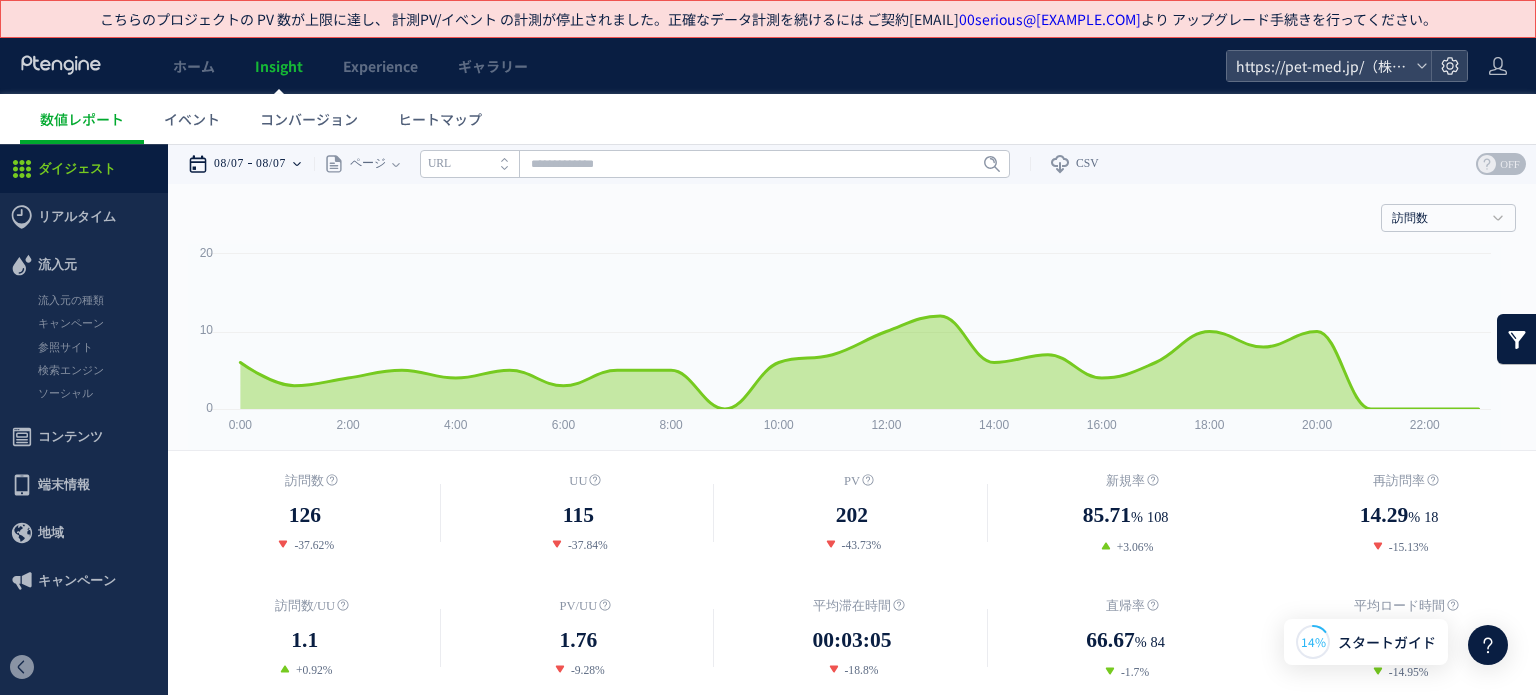 click on "08/07" at bounding box center (271, 164) 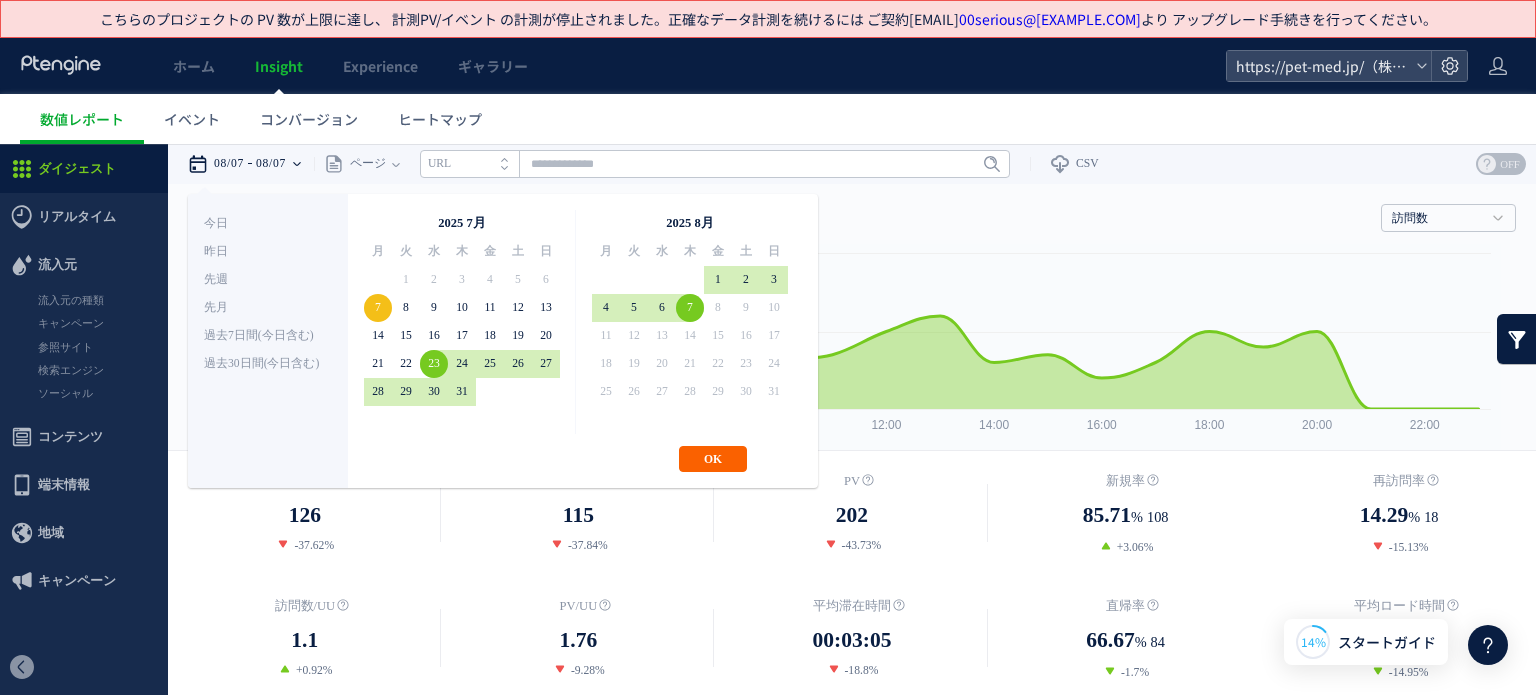 click on "OK" at bounding box center (713, 459) 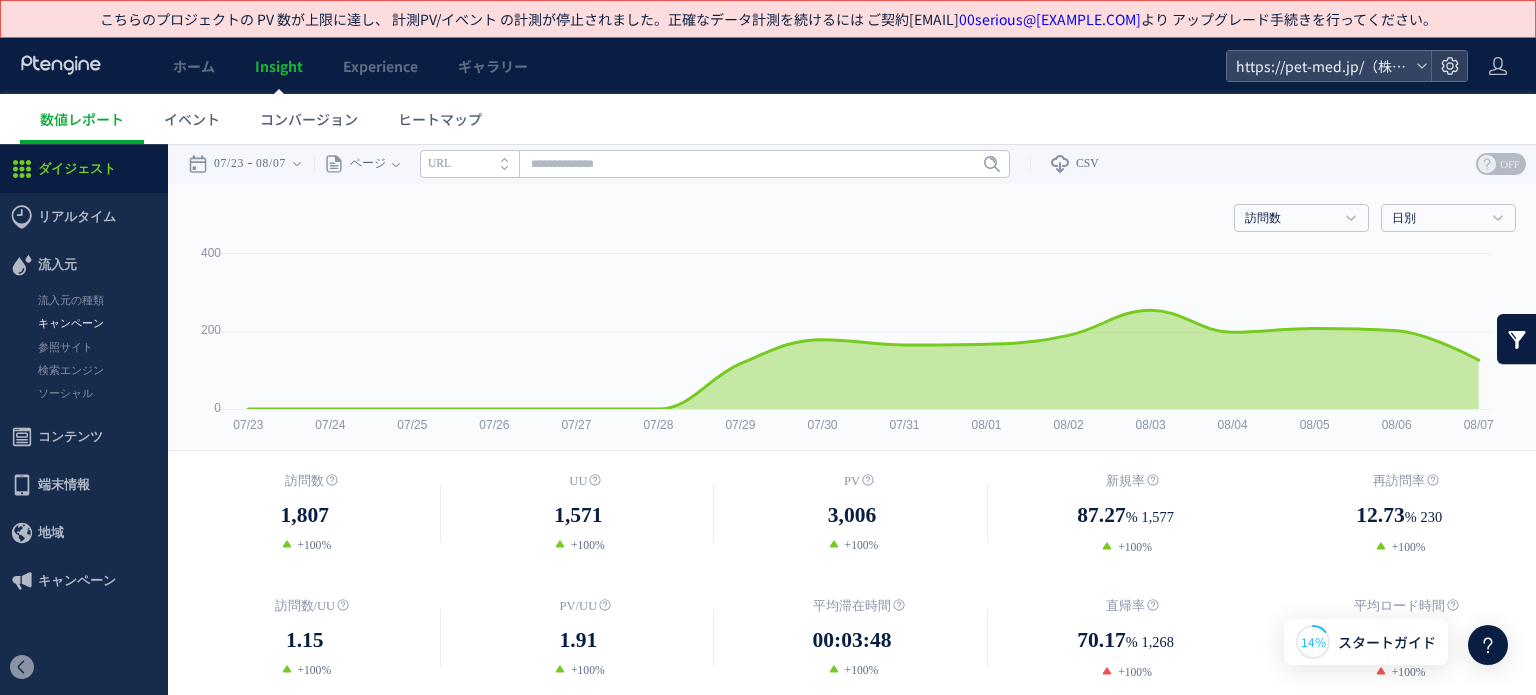 click on "キャンペーン" at bounding box center [84, 323] 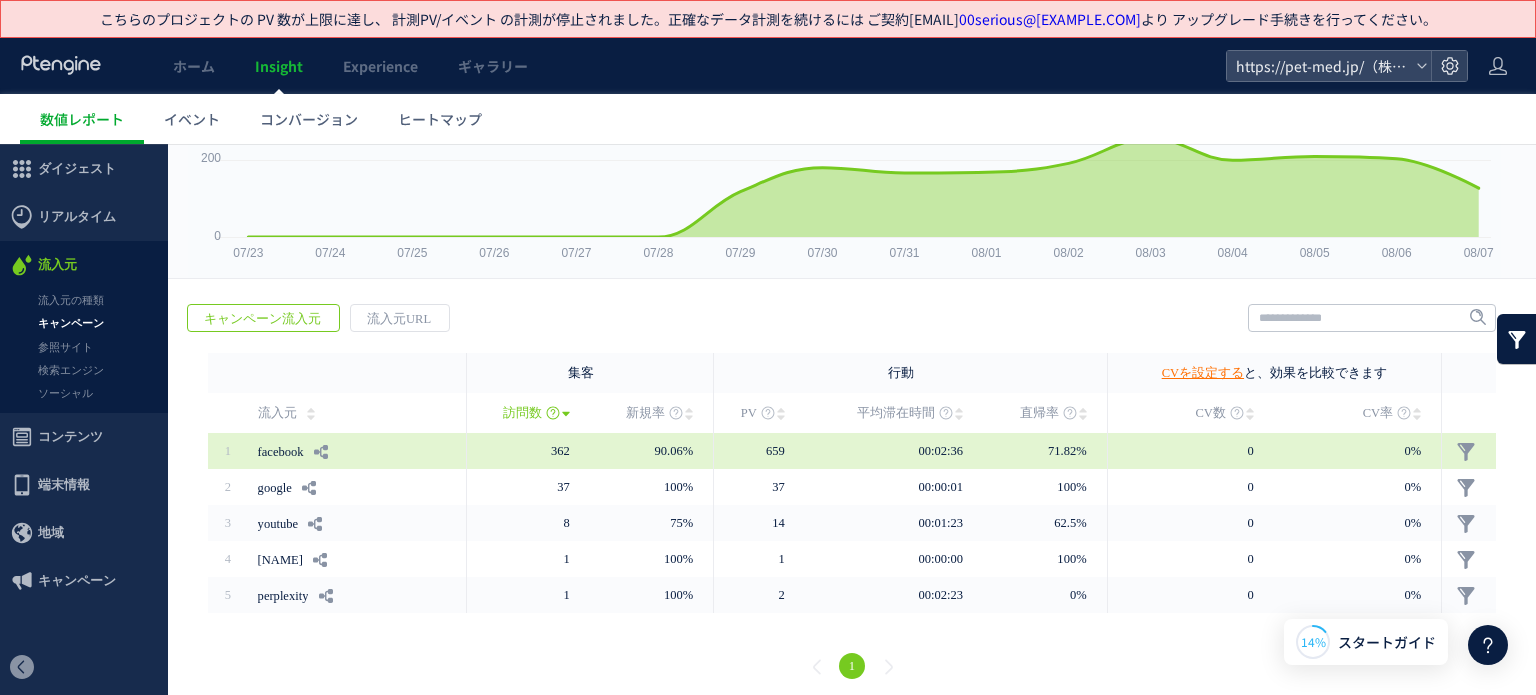 scroll, scrollTop: 180, scrollLeft: 0, axis: vertical 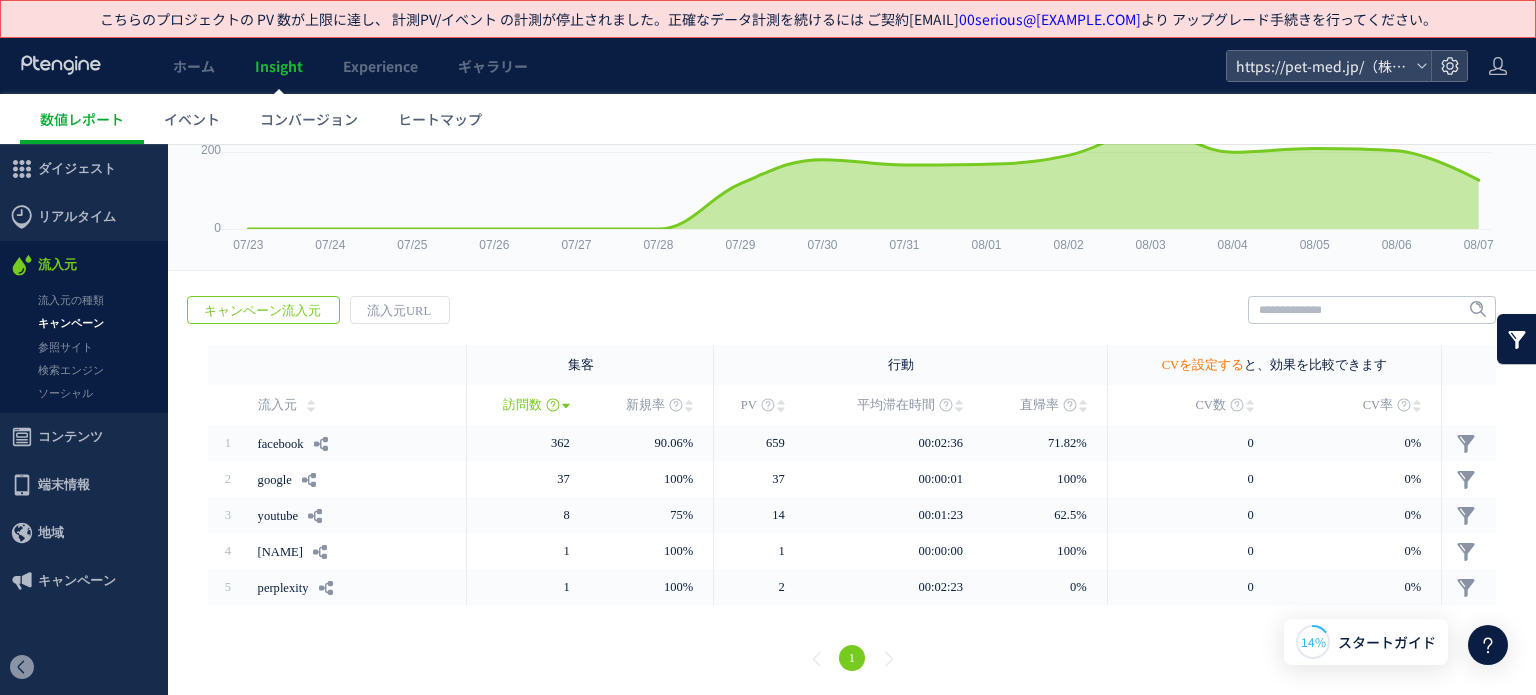 click on "CVを設定する" at bounding box center [1203, 365] 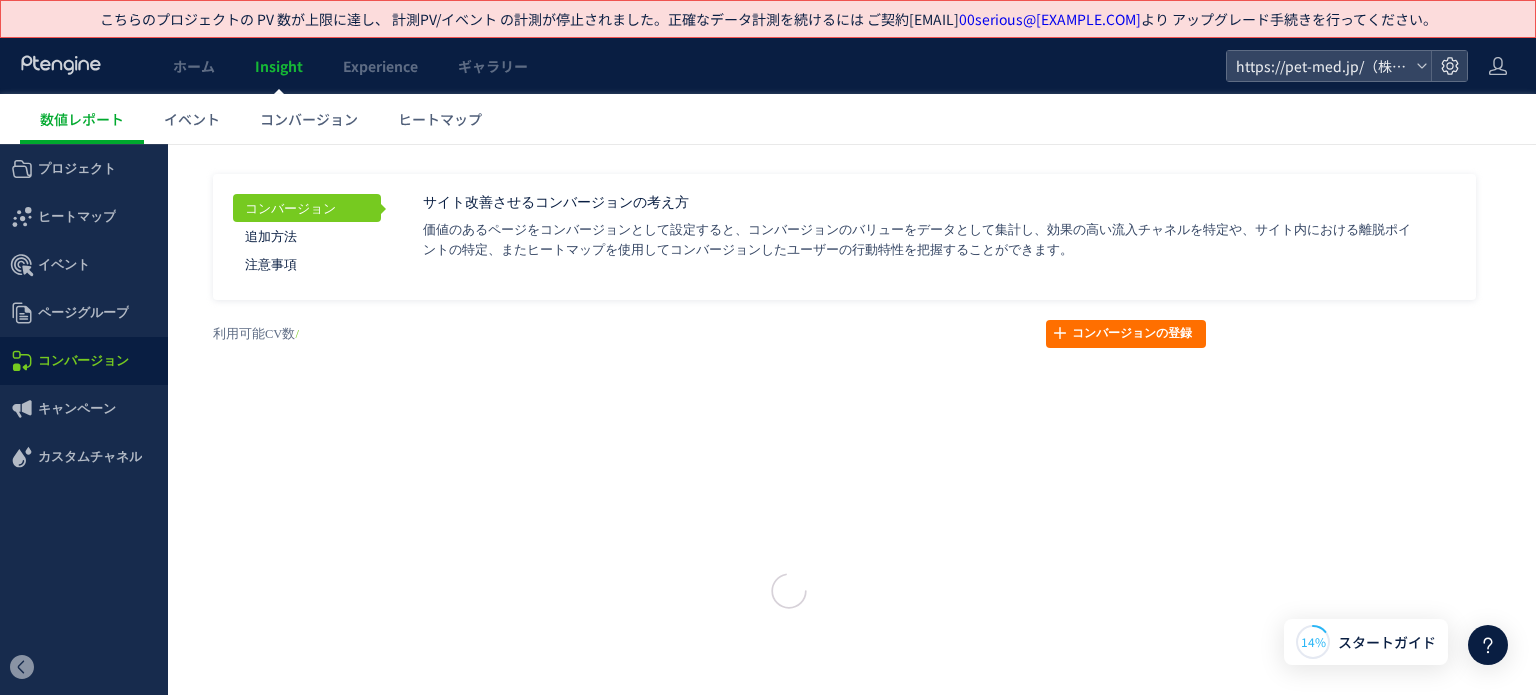 scroll, scrollTop: 0, scrollLeft: 0, axis: both 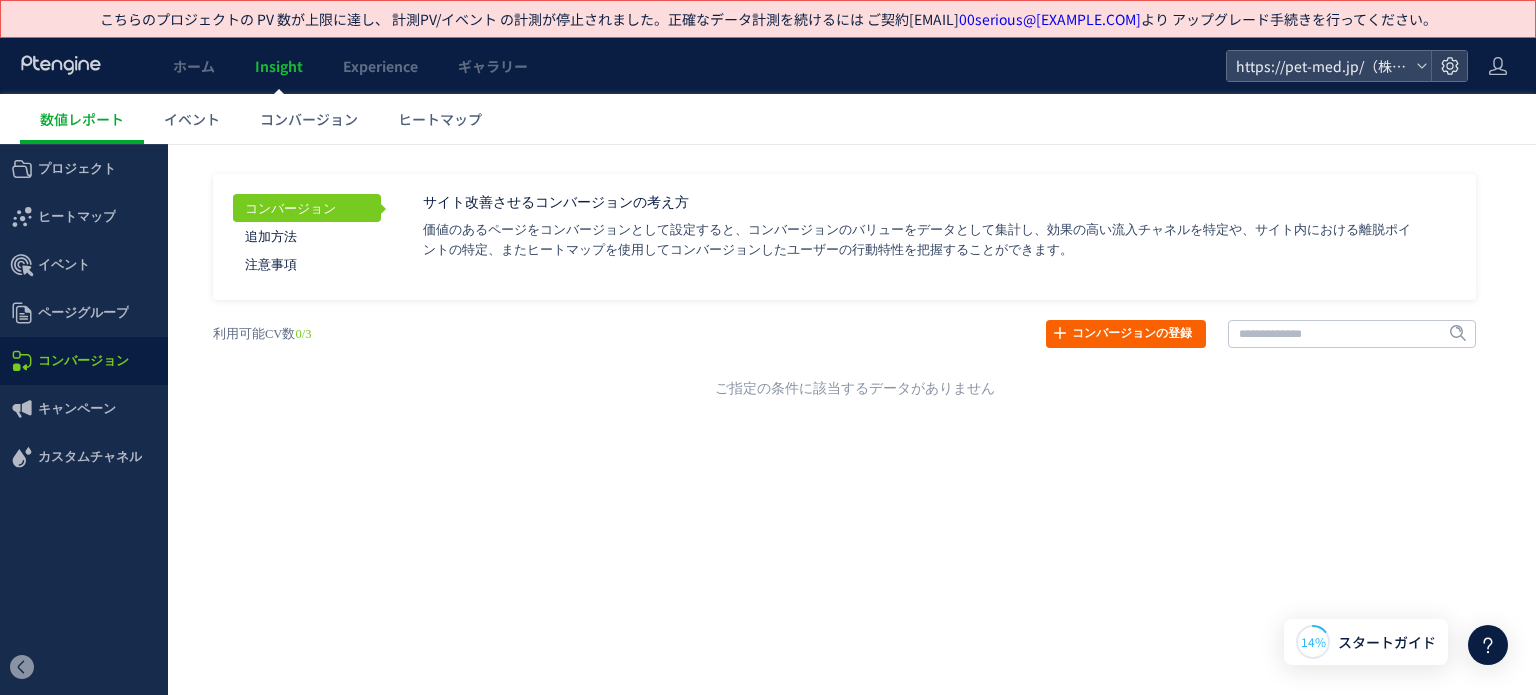 click on "コンバージョンの登録" at bounding box center [1126, 334] 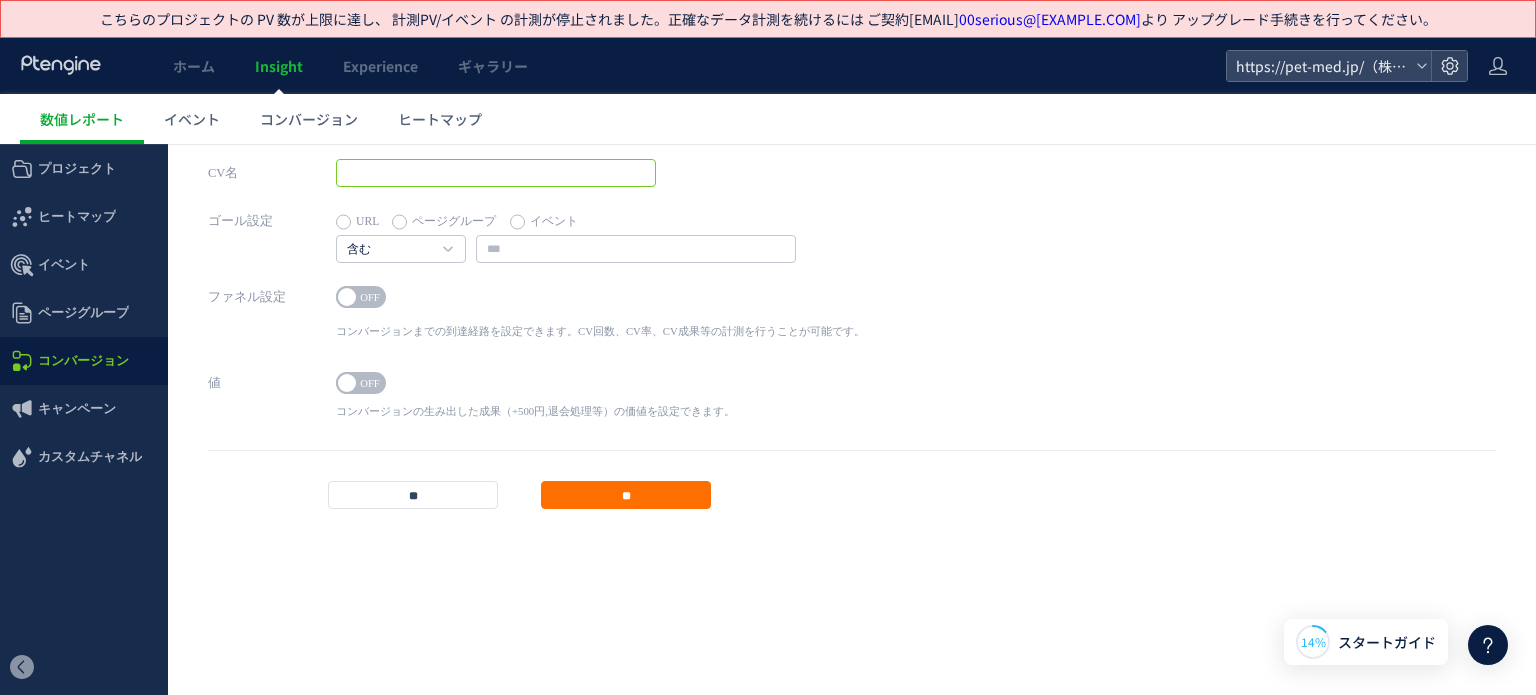 click at bounding box center (496, 173) 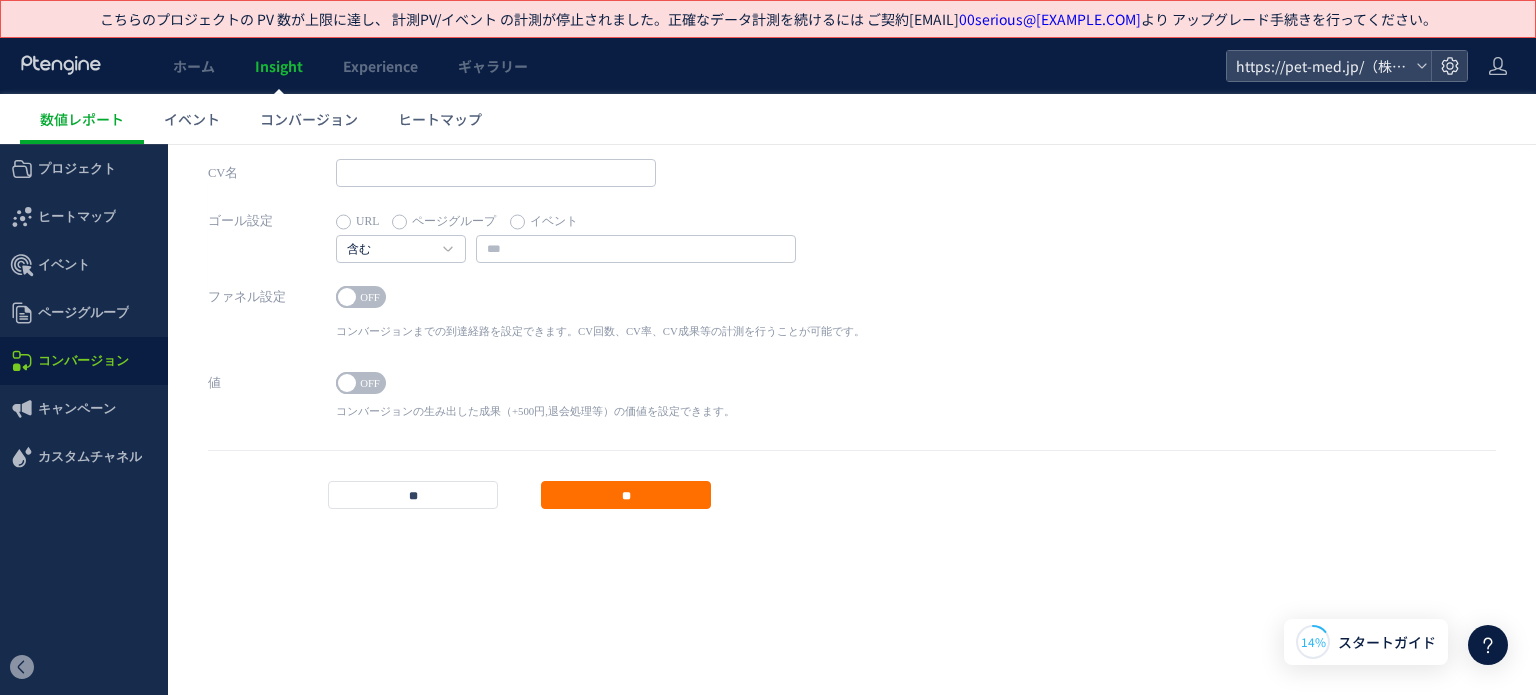 click on "イベント" at bounding box center [544, 222] 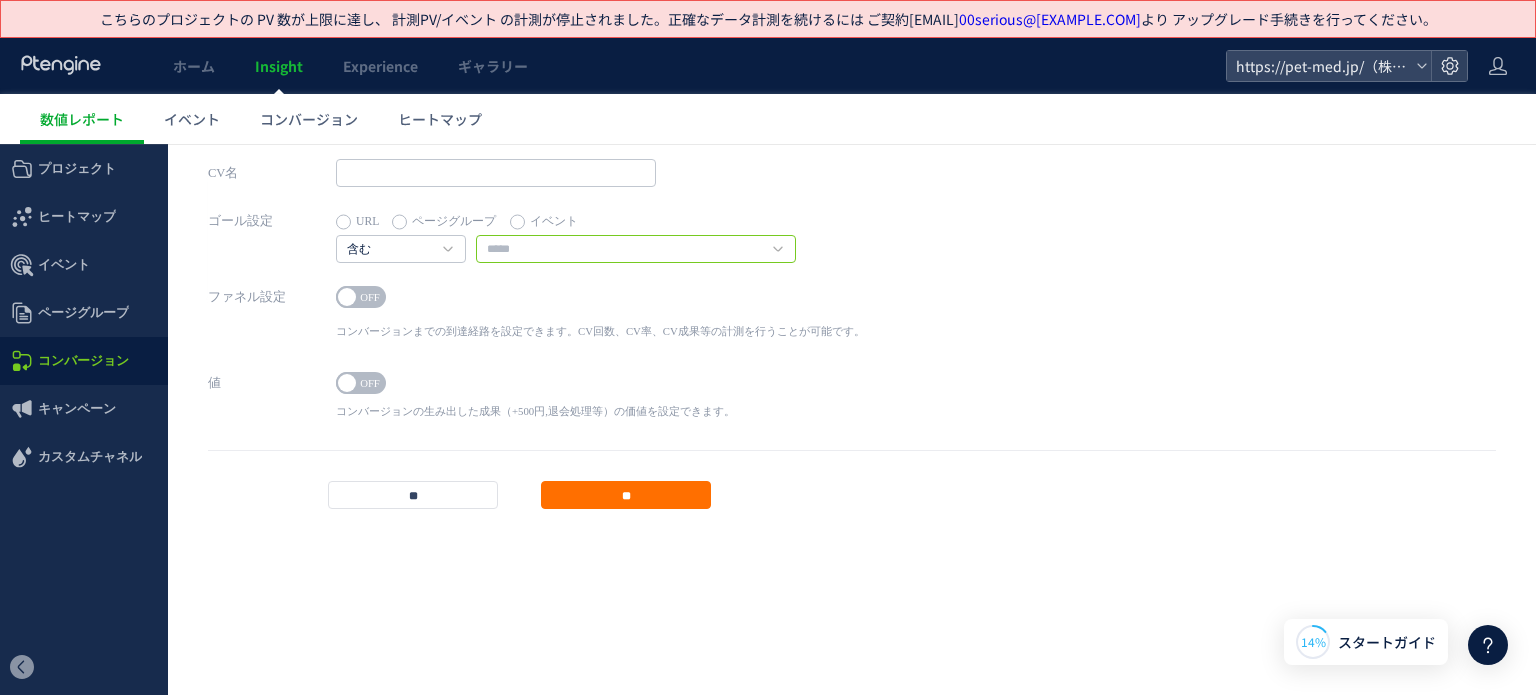 click at bounding box center [636, 249] 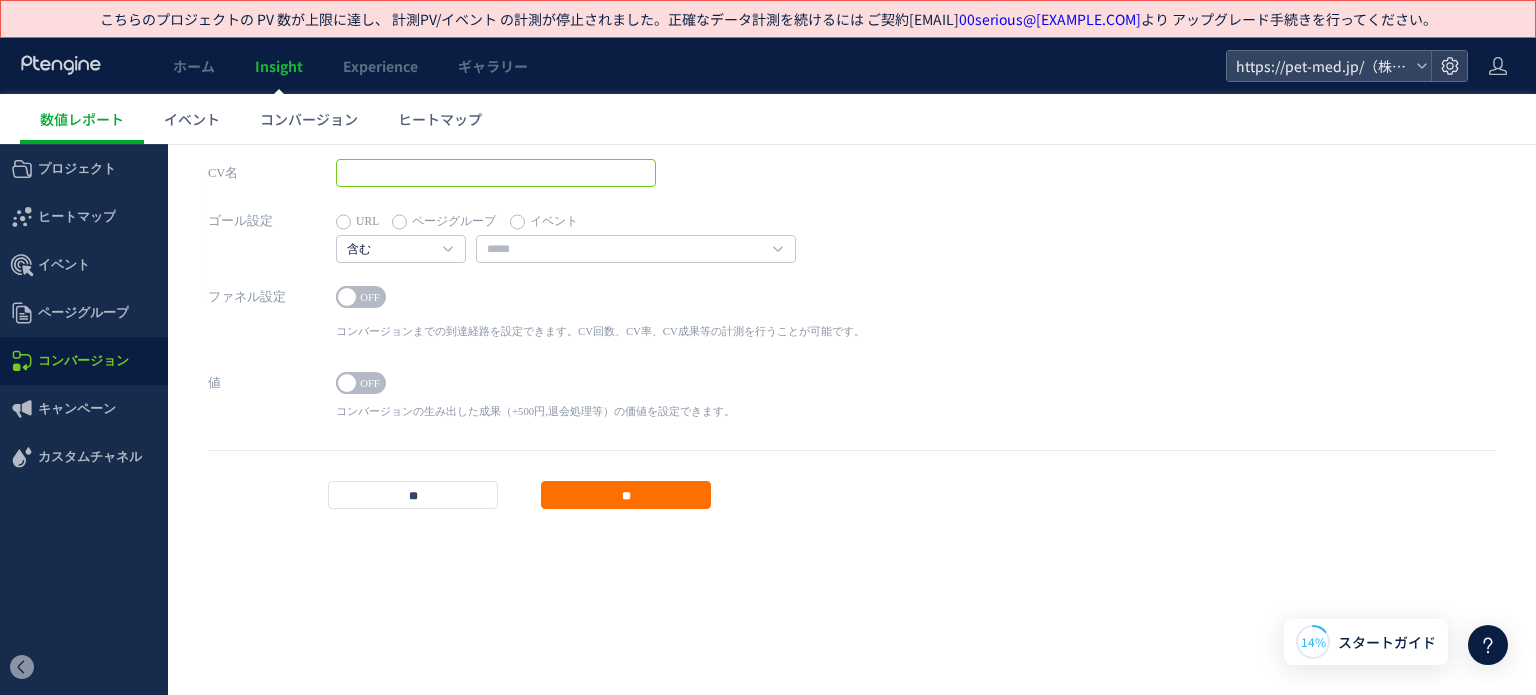 click at bounding box center (496, 173) 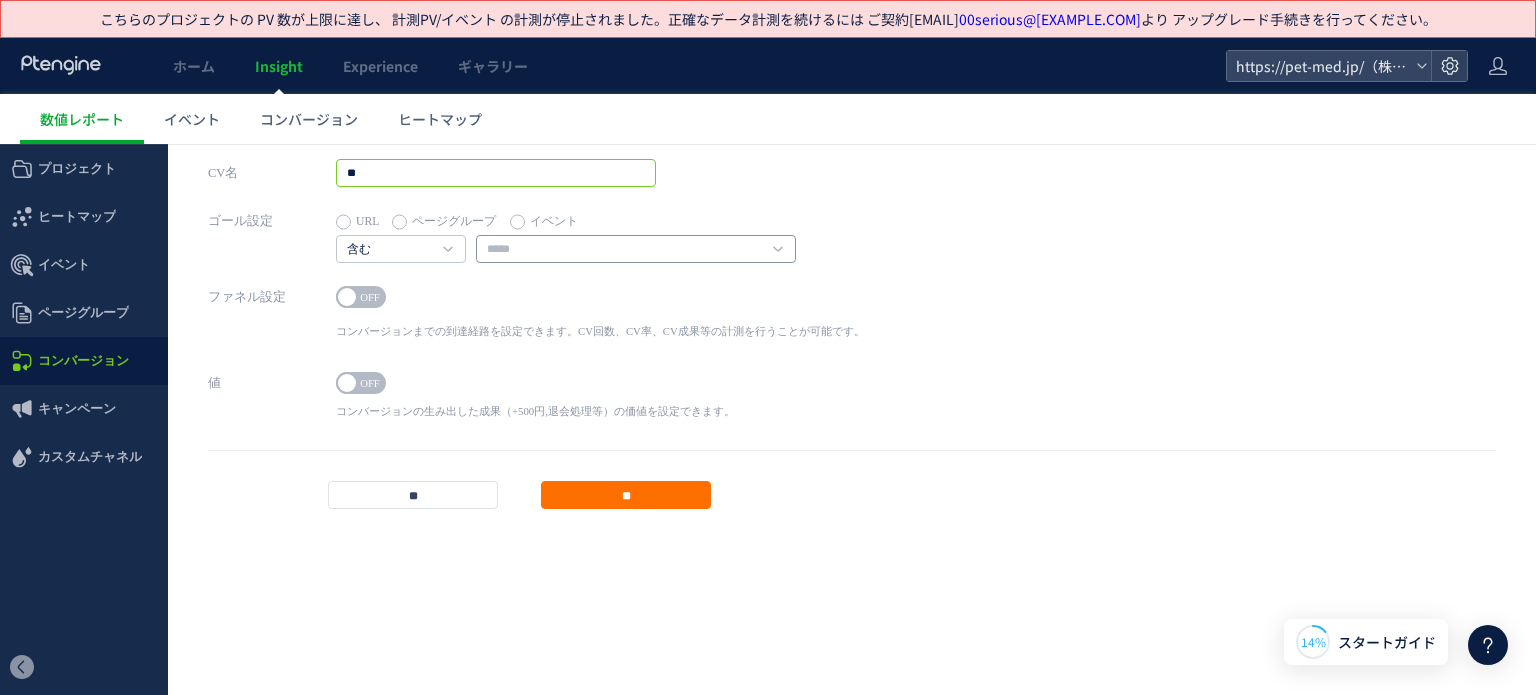 type on "**" 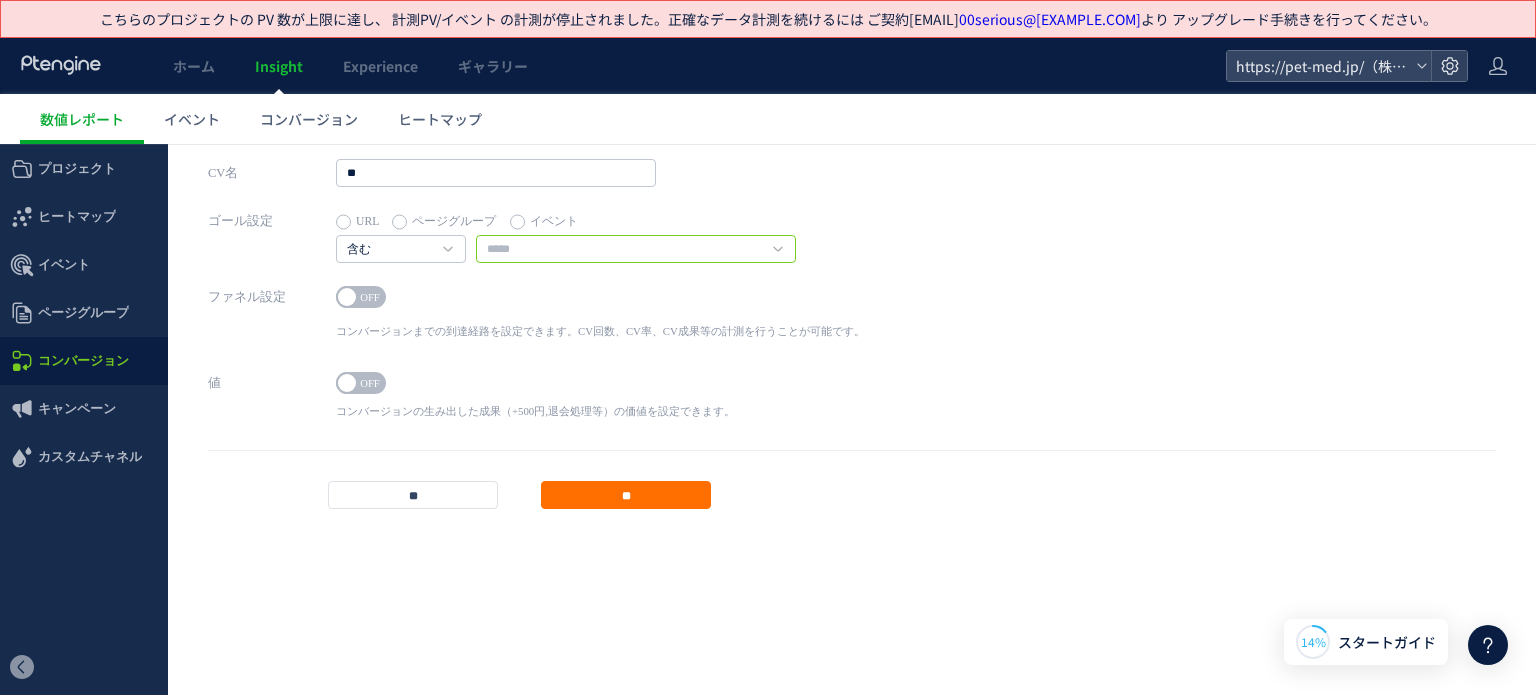 click at bounding box center [636, 249] 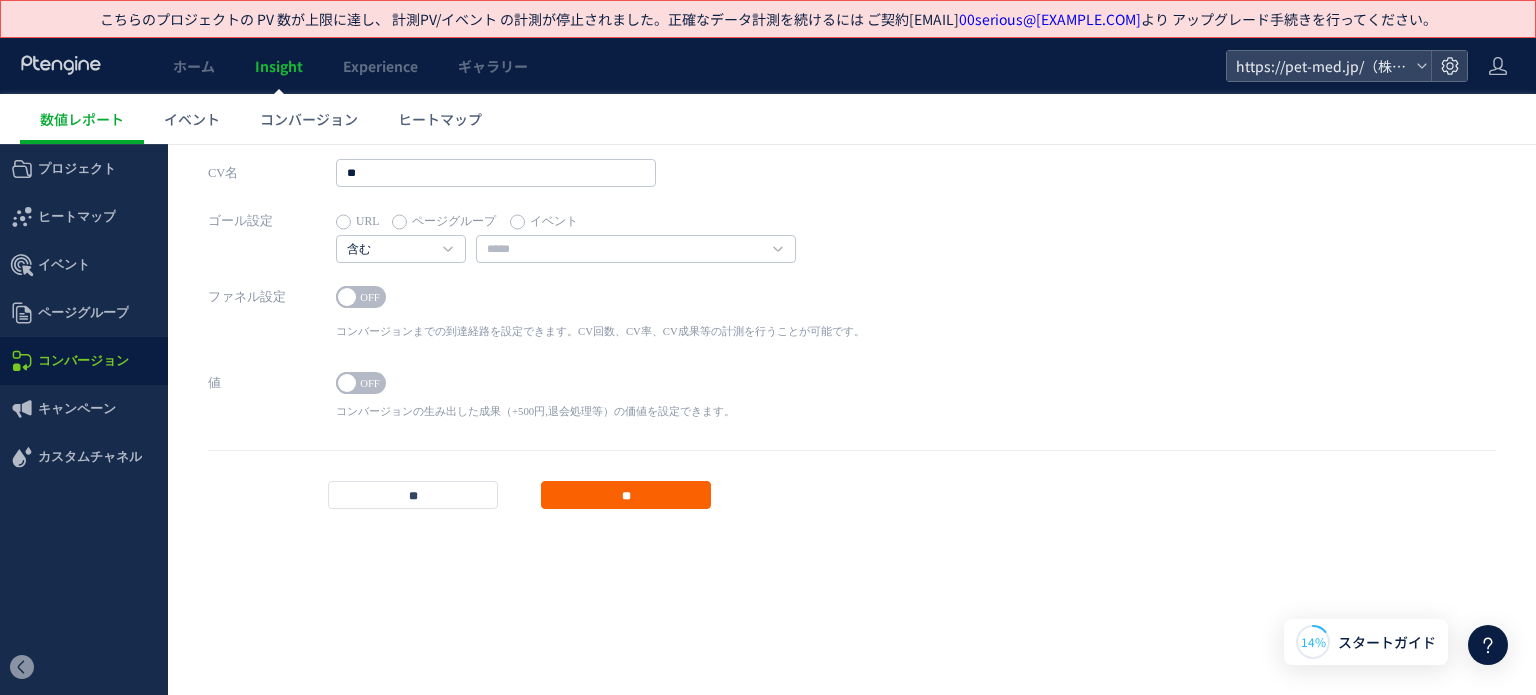 click on "**" at bounding box center [626, 495] 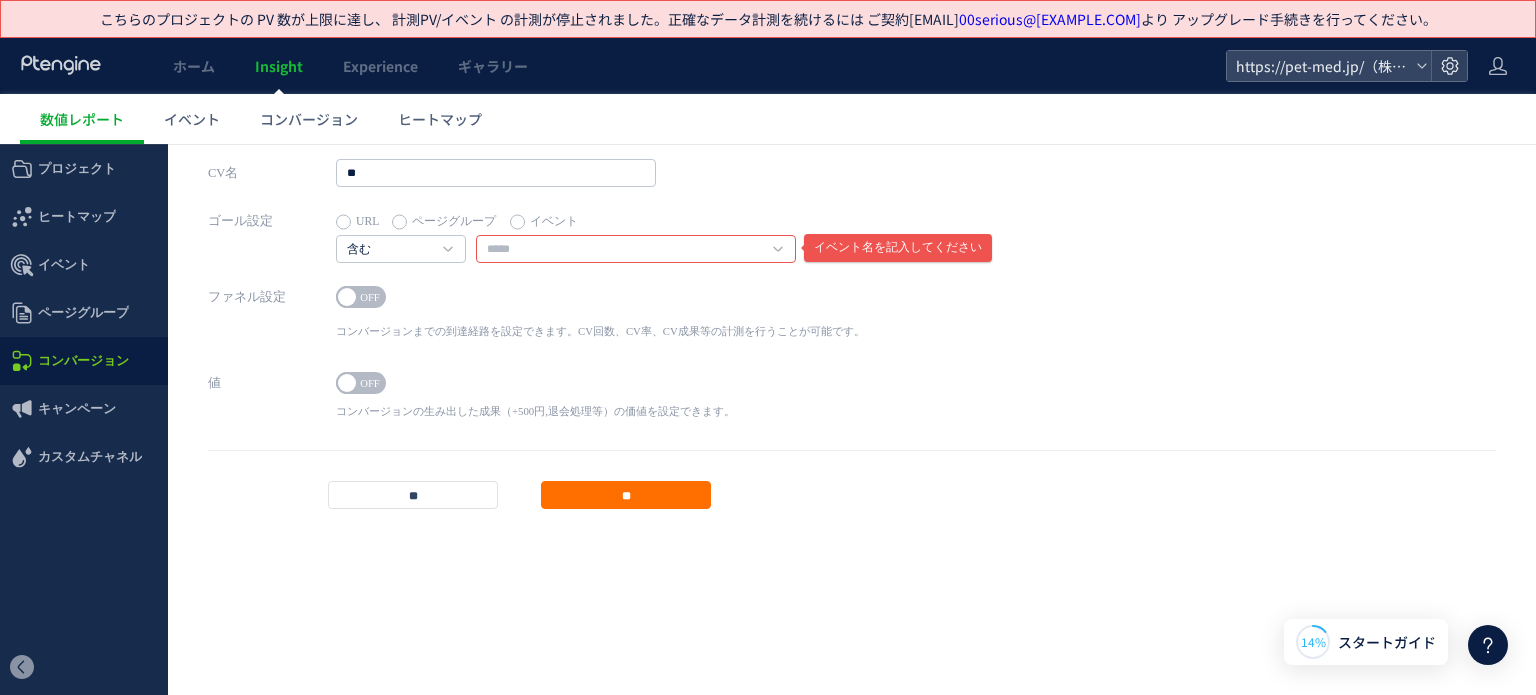 drag, startPoint x: 624, startPoint y: 243, endPoint x: 634, endPoint y: 244, distance: 10.049875 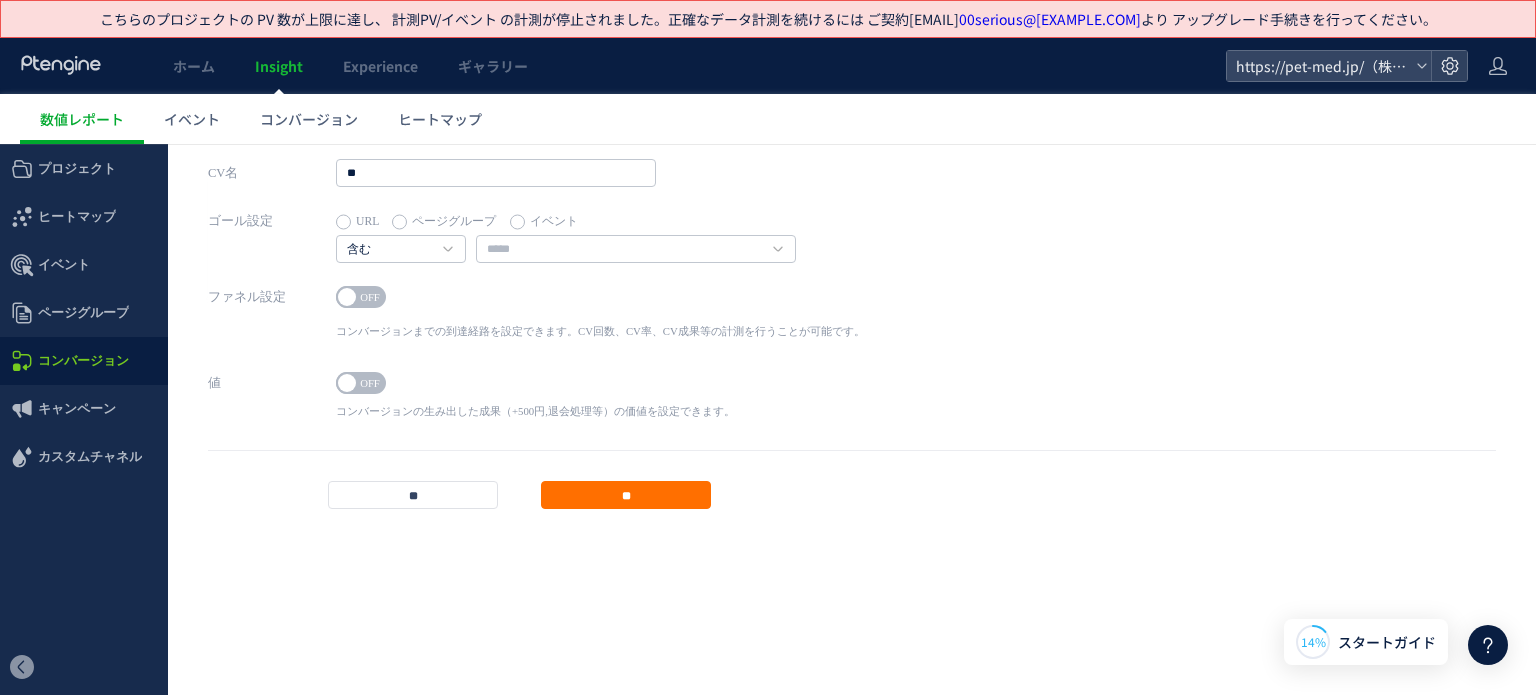 click 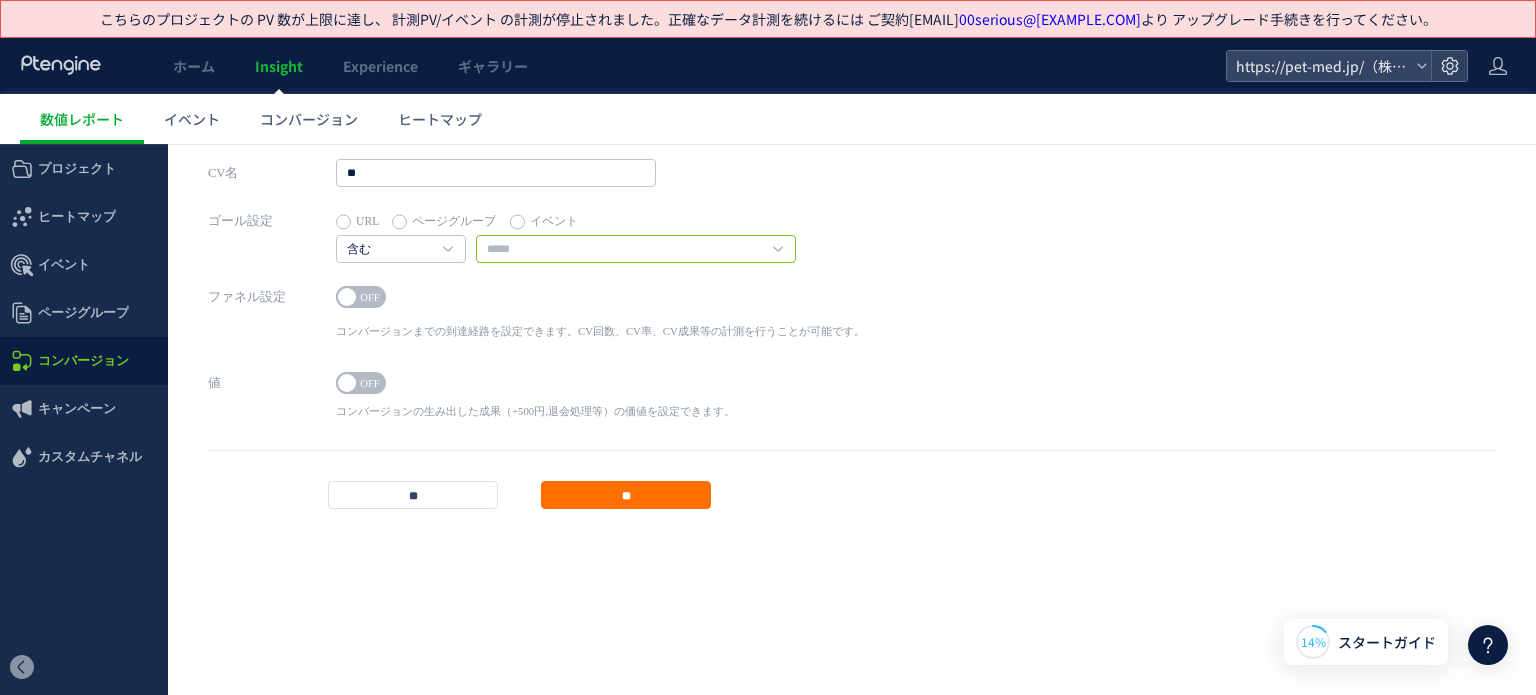 click at bounding box center [636, 249] 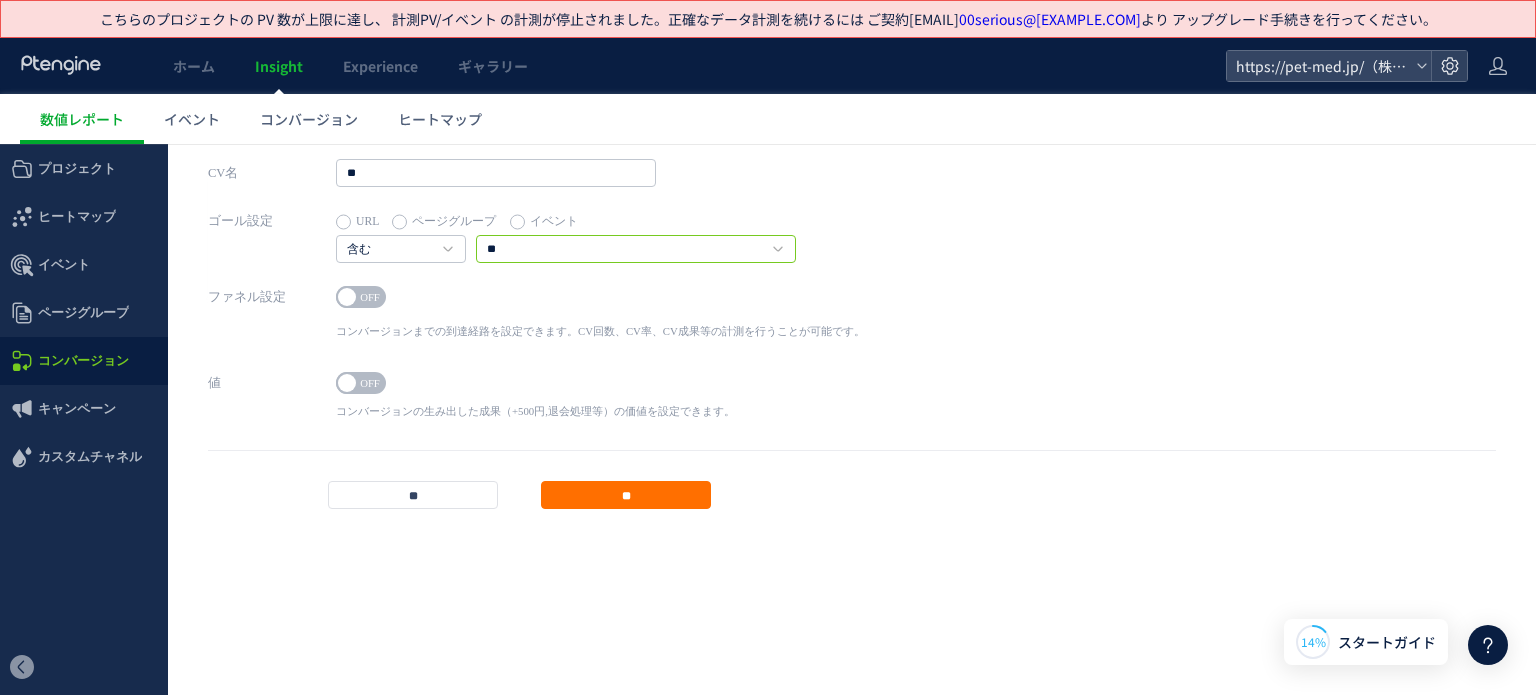 type on "**" 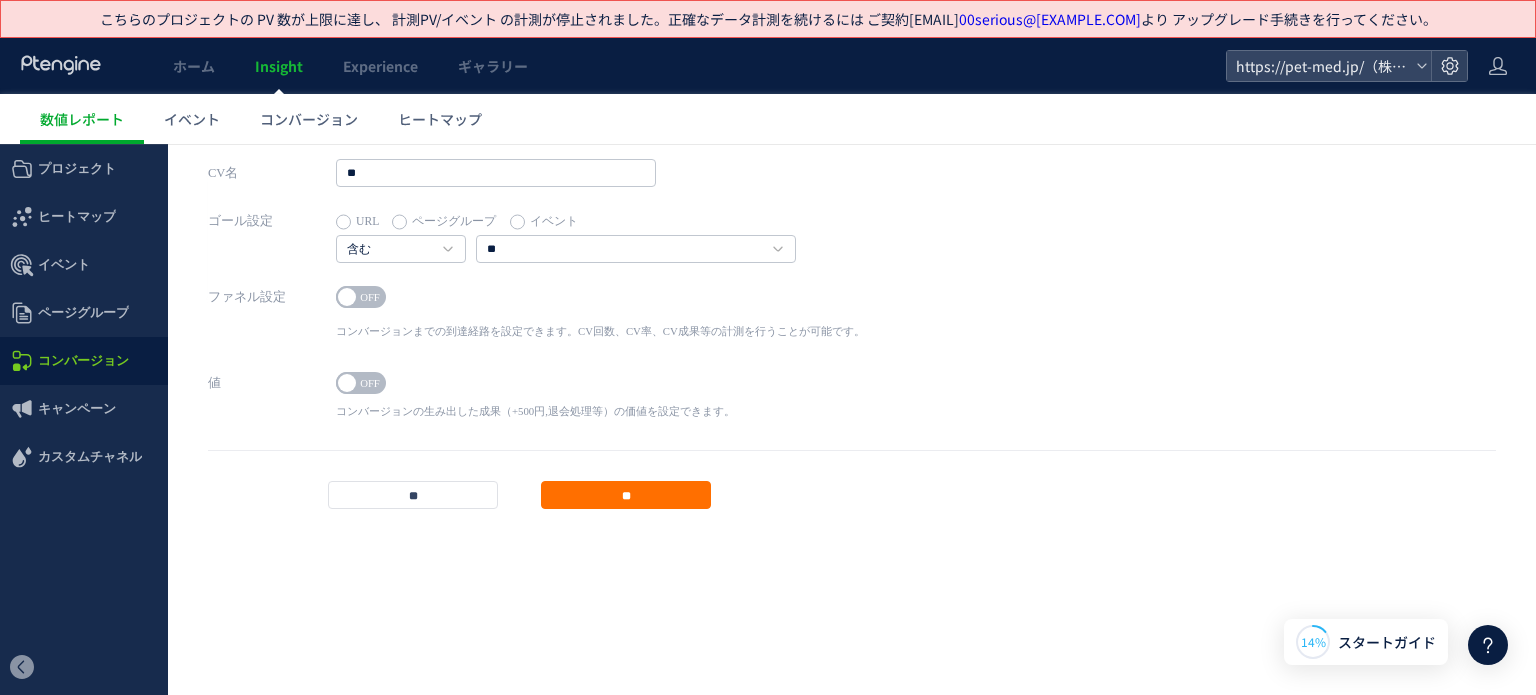 click on "ゴール設定
URL
ページグループ
イベント
含む
含む
完全一致する
前方一致する
後方一致する
正規表現
**" at bounding box center [852, 245] 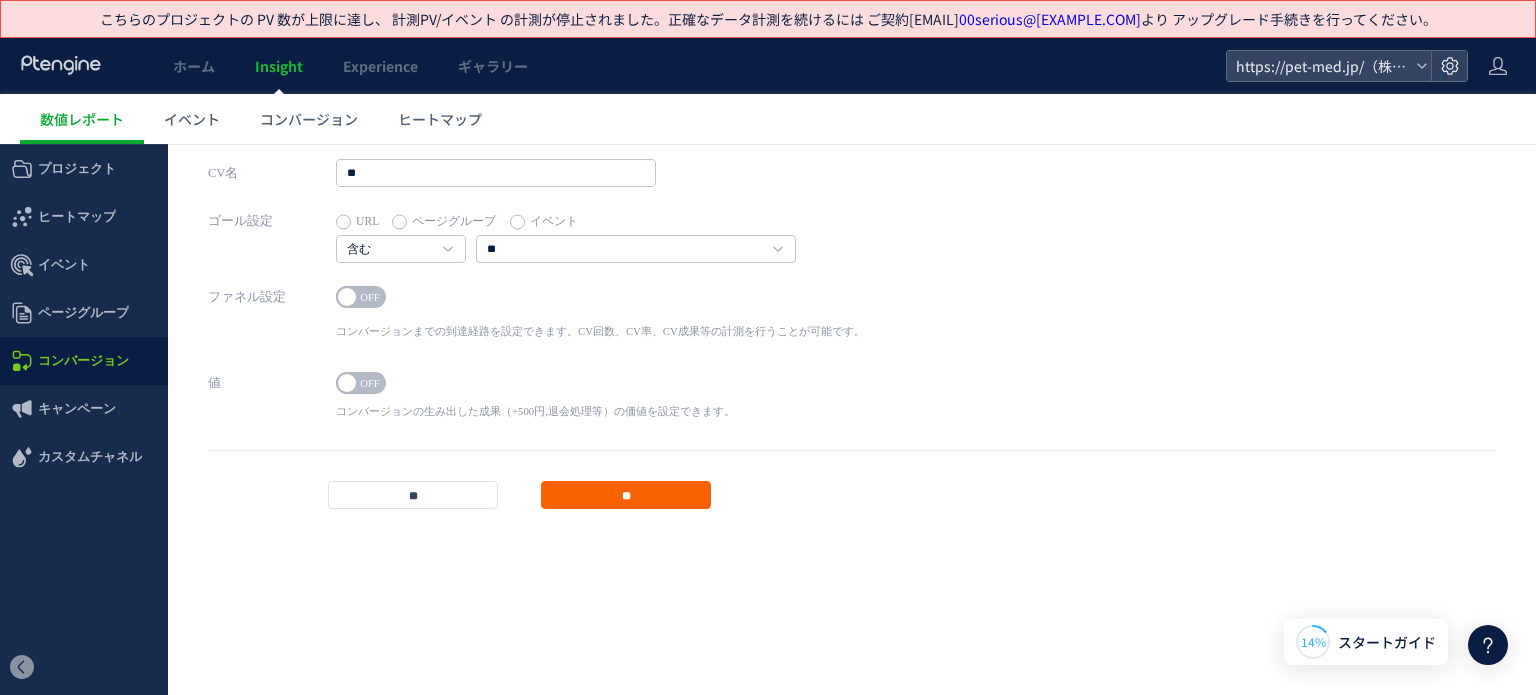 click on "**" at bounding box center (626, 495) 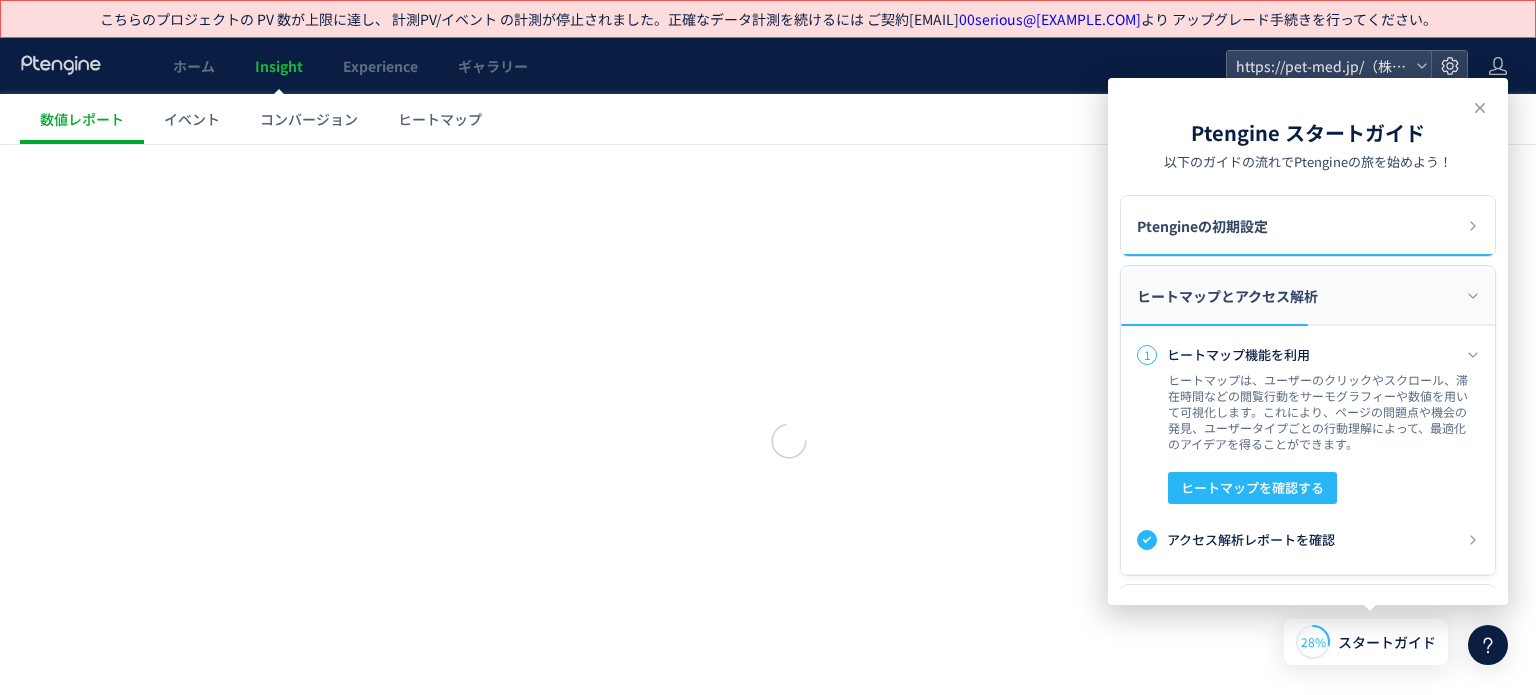 scroll, scrollTop: 0, scrollLeft: 0, axis: both 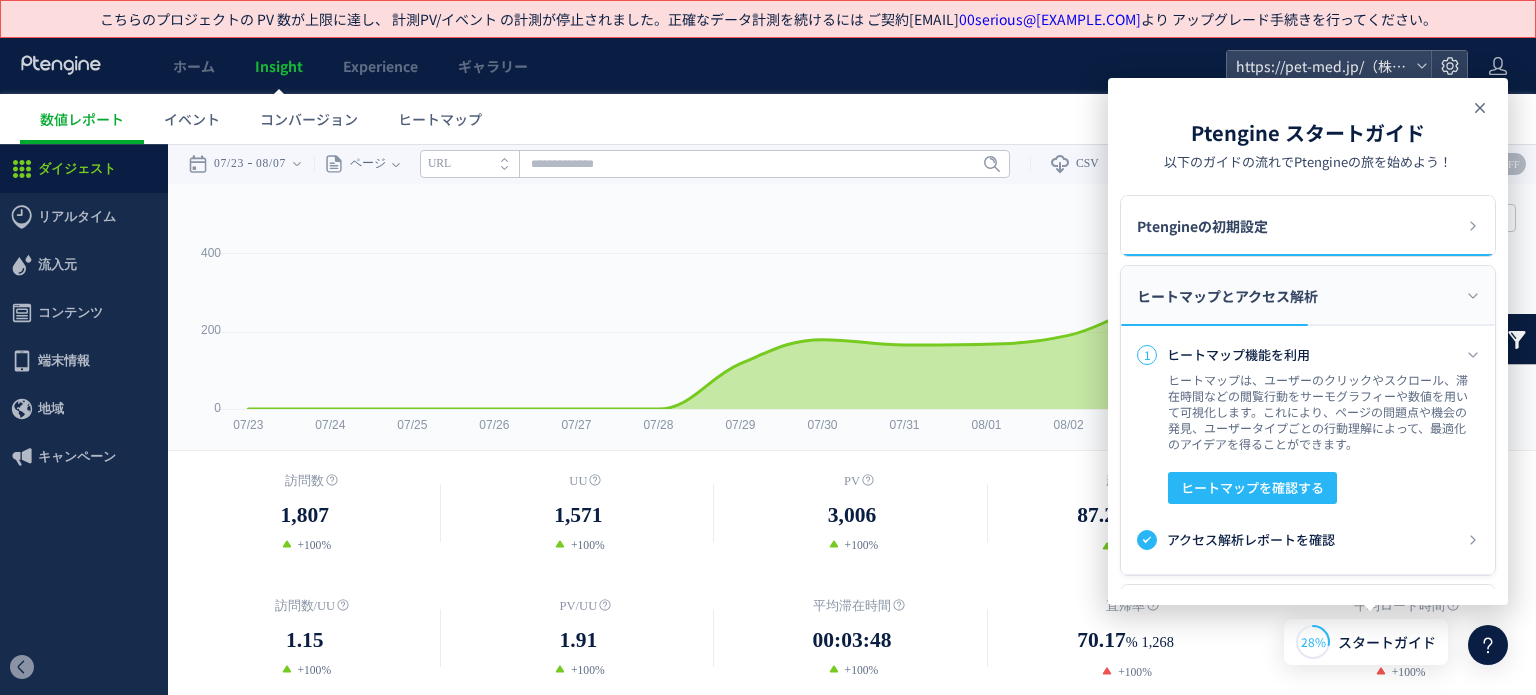 click 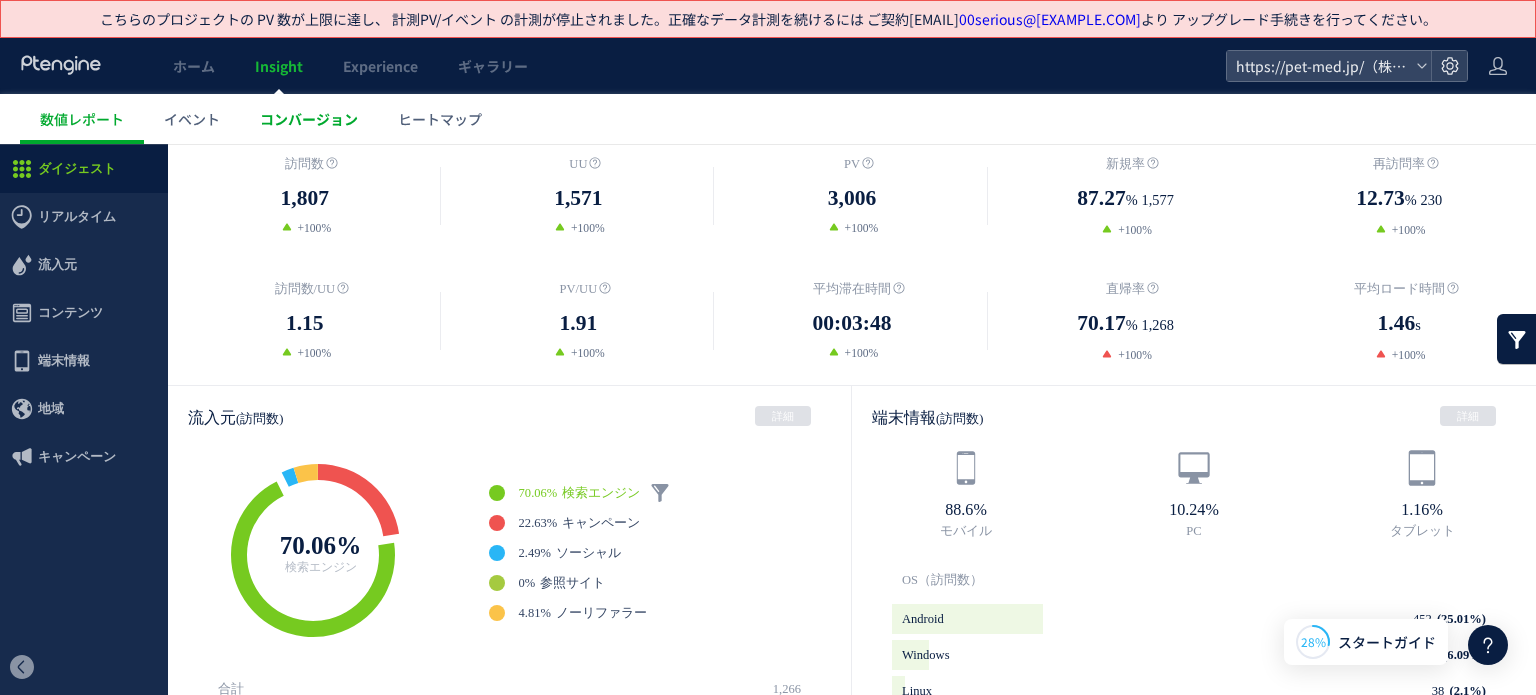 scroll, scrollTop: 300, scrollLeft: 0, axis: vertical 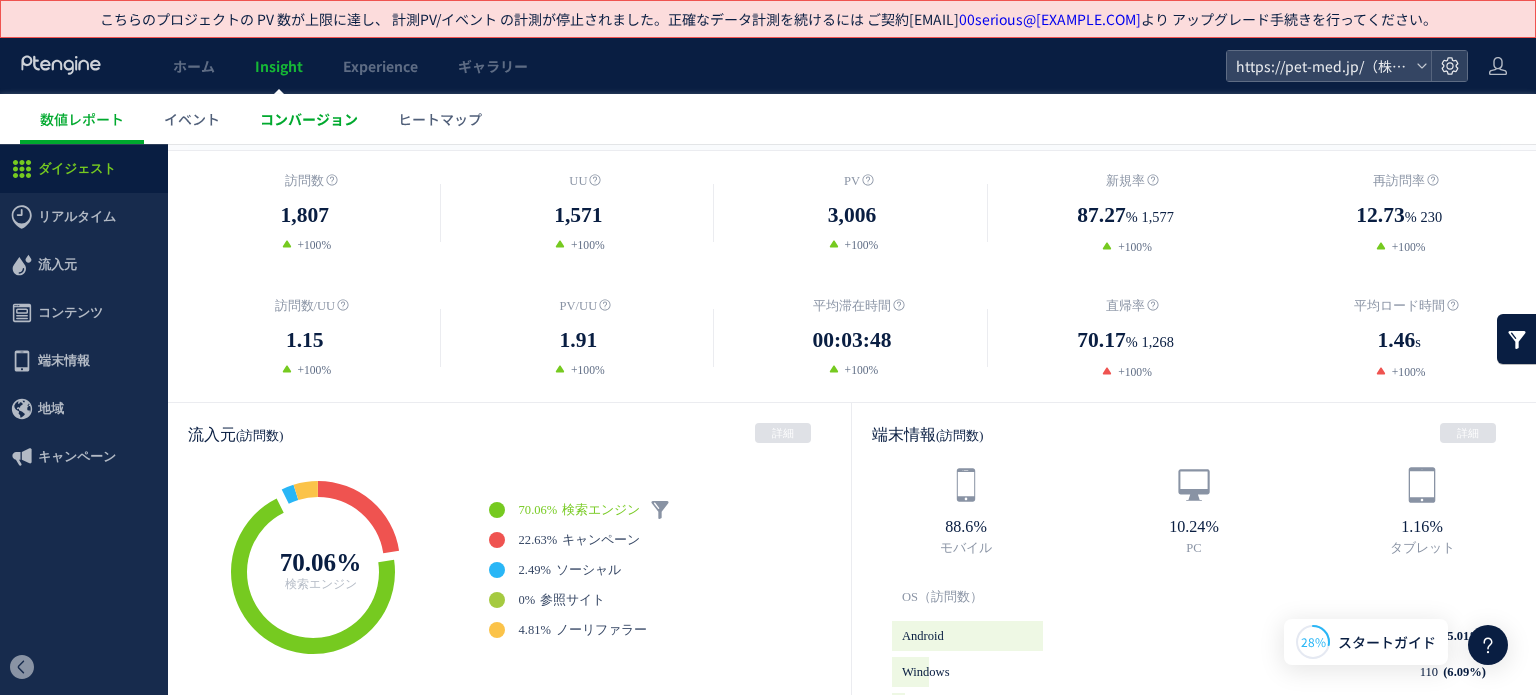 click on "コンバージョン" at bounding box center [309, 119] 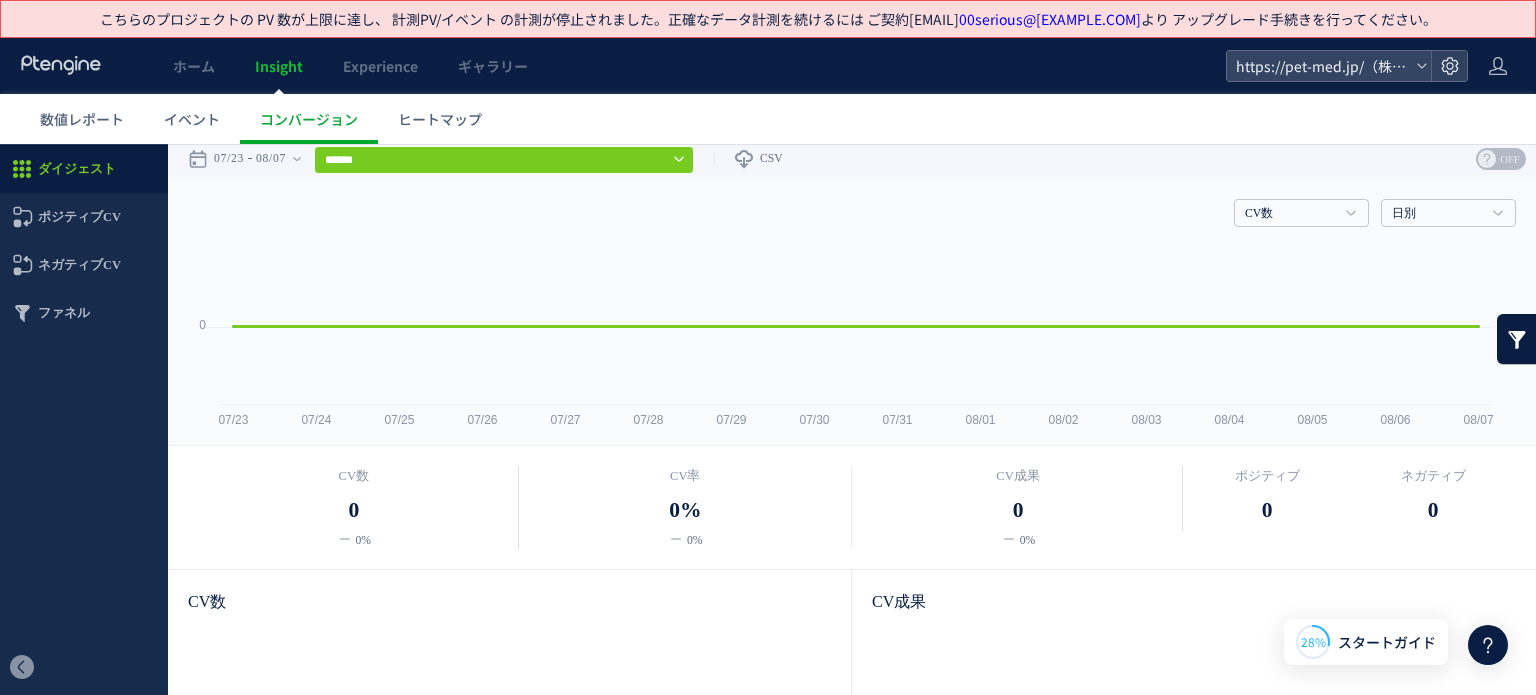 scroll, scrollTop: 0, scrollLeft: 0, axis: both 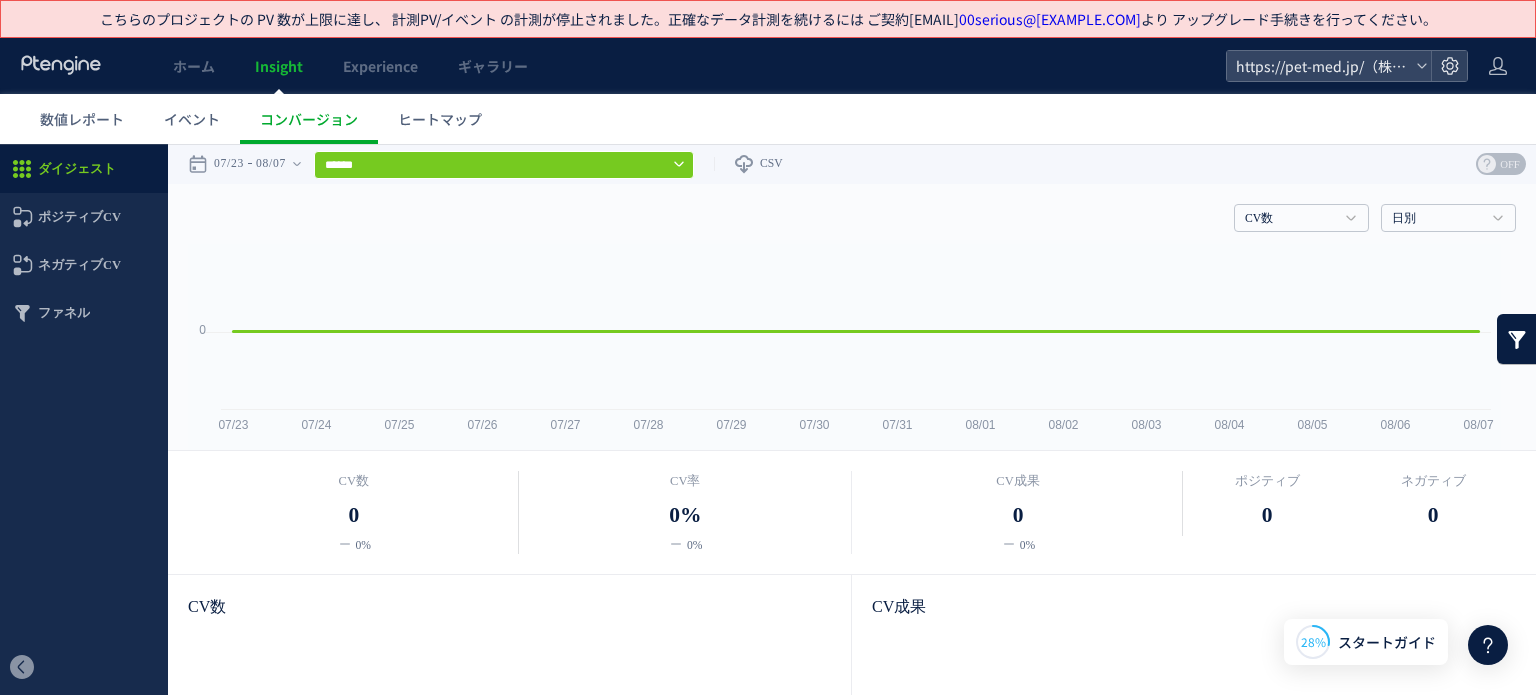 click on "******" at bounding box center [504, 165] 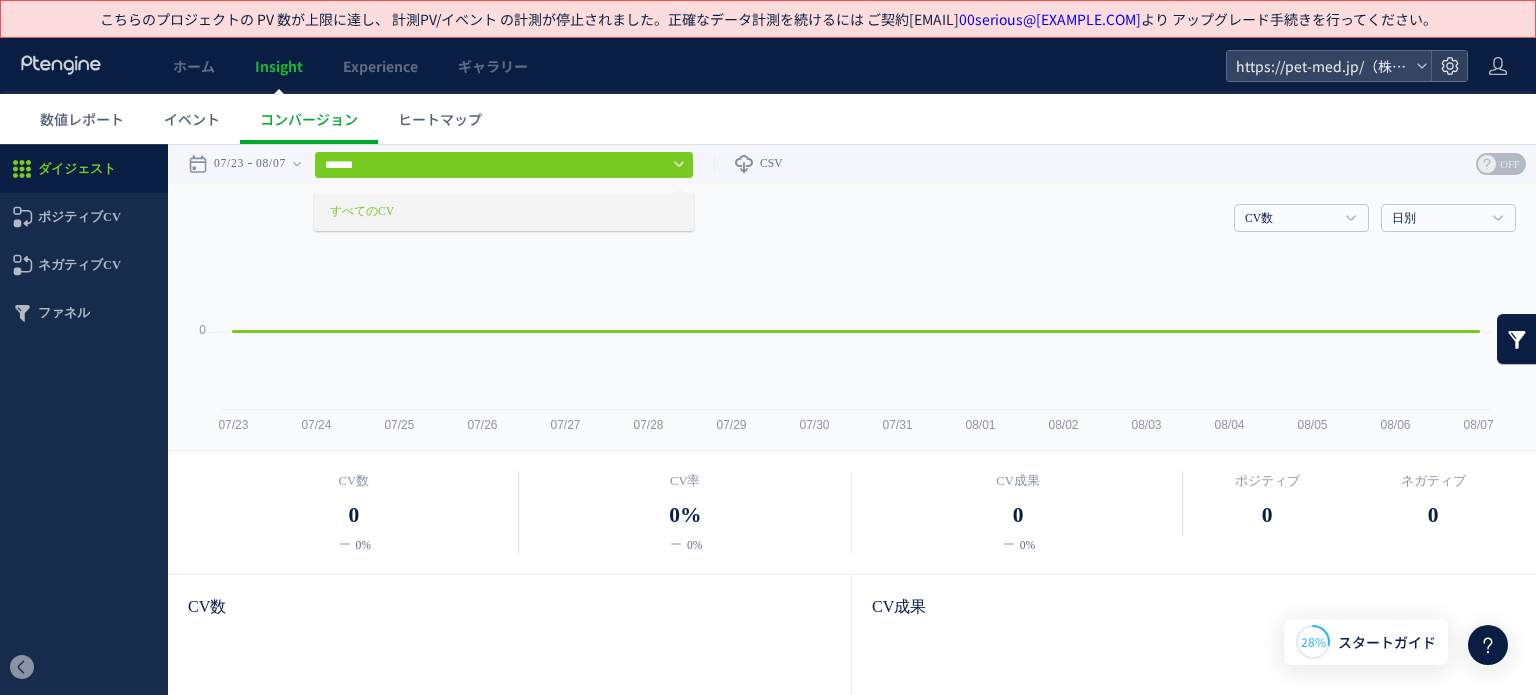 click on "すべてのCV" at bounding box center (474, 212) 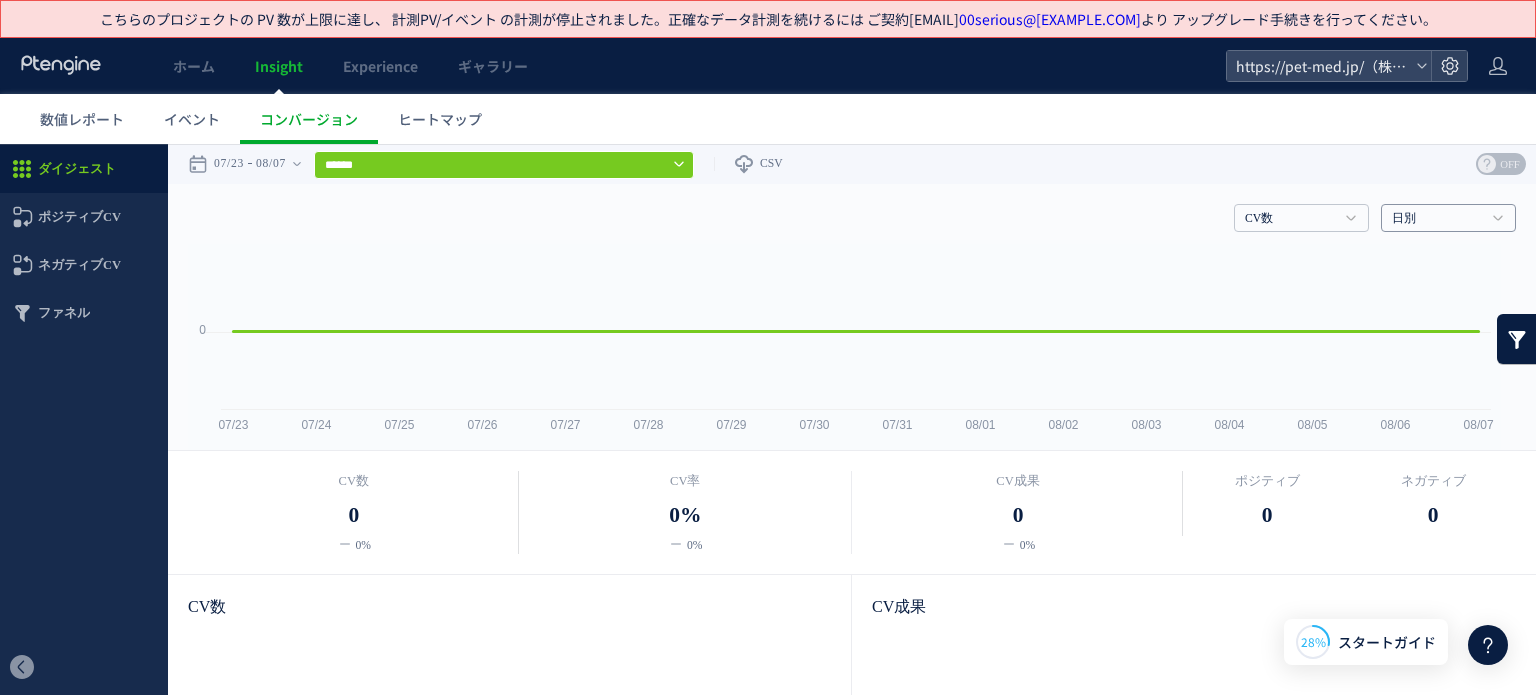 click on "日別" at bounding box center [1437, 219] 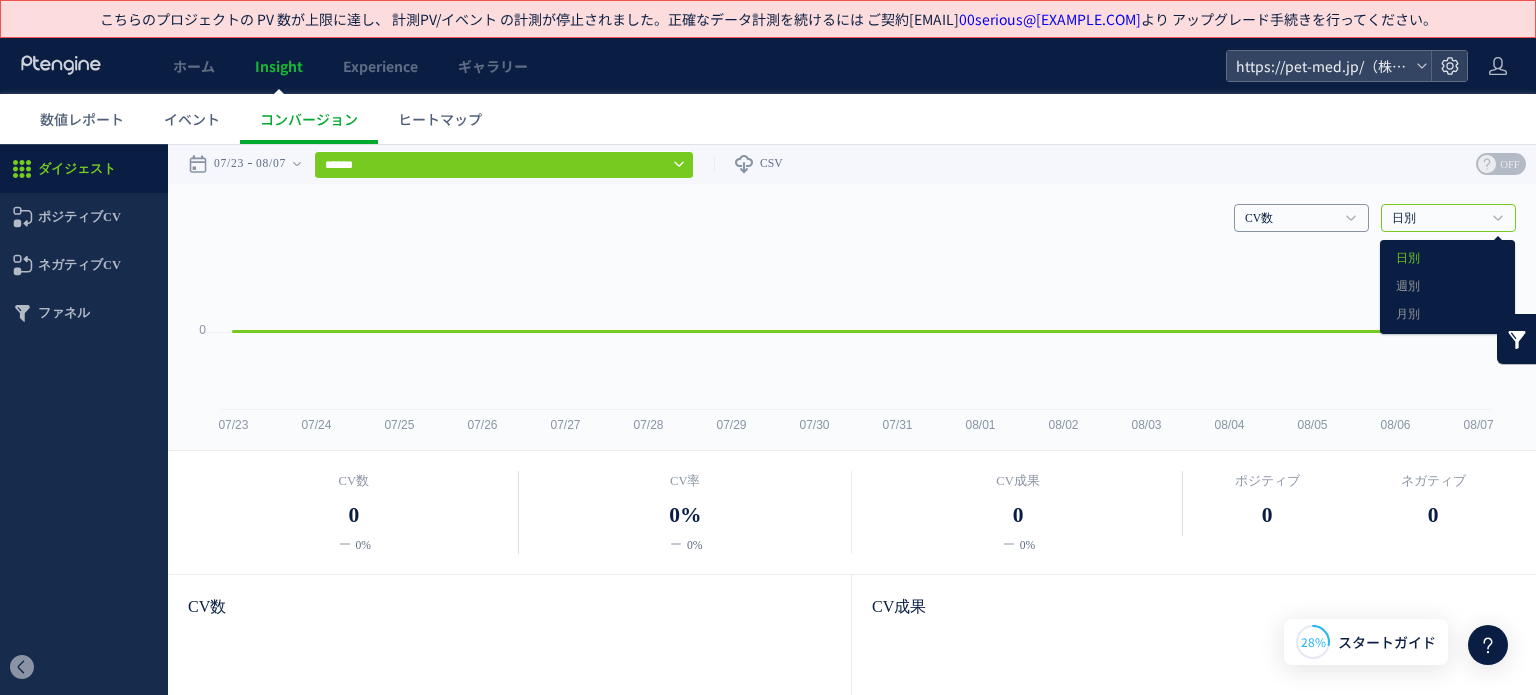 click on "CV数" at bounding box center (1290, 219) 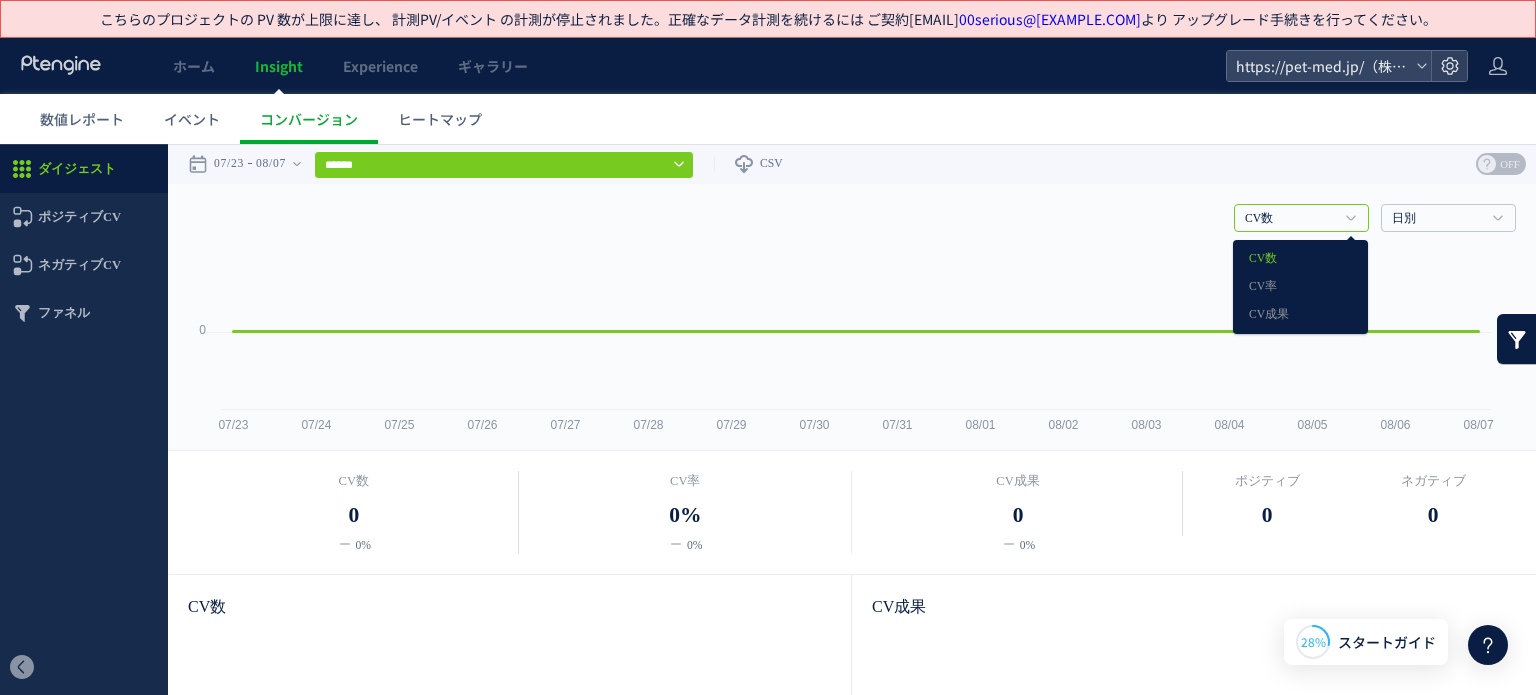 click 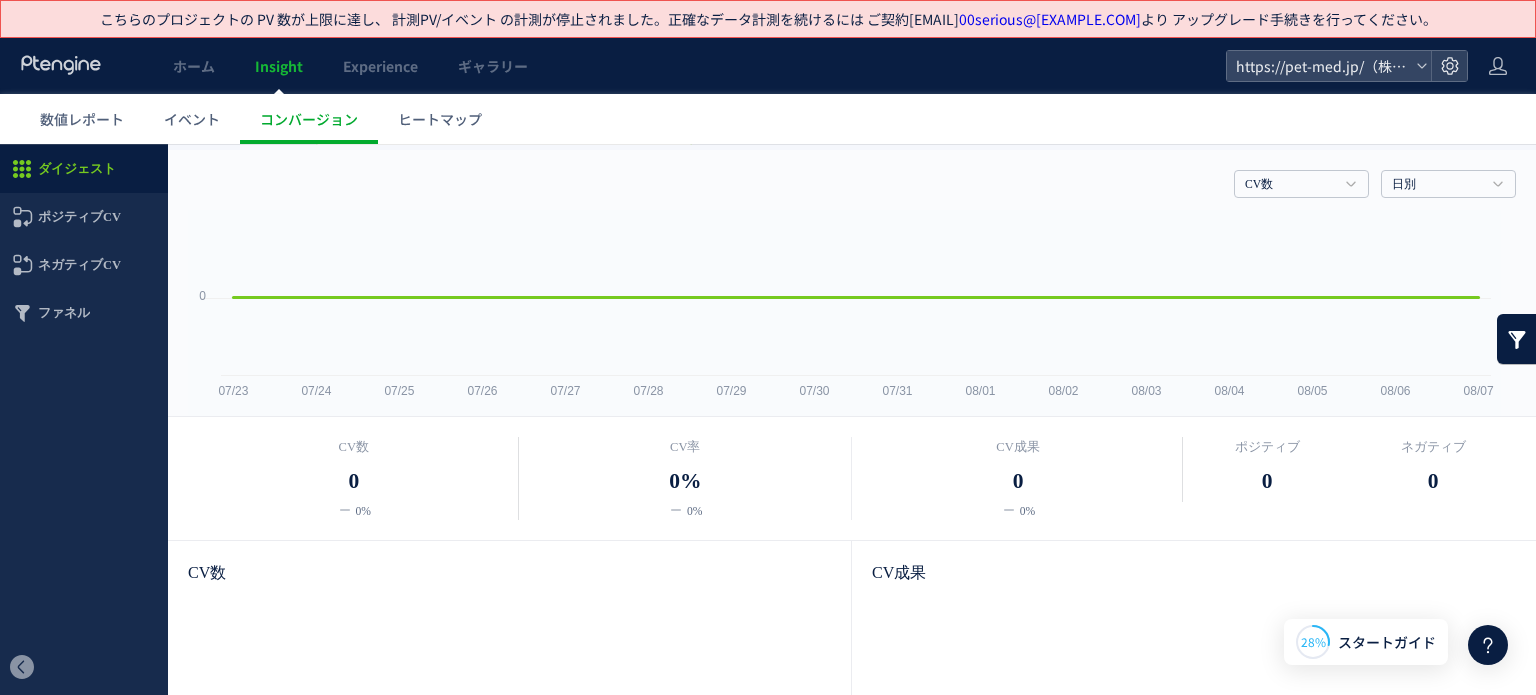 scroll, scrollTop: 0, scrollLeft: 0, axis: both 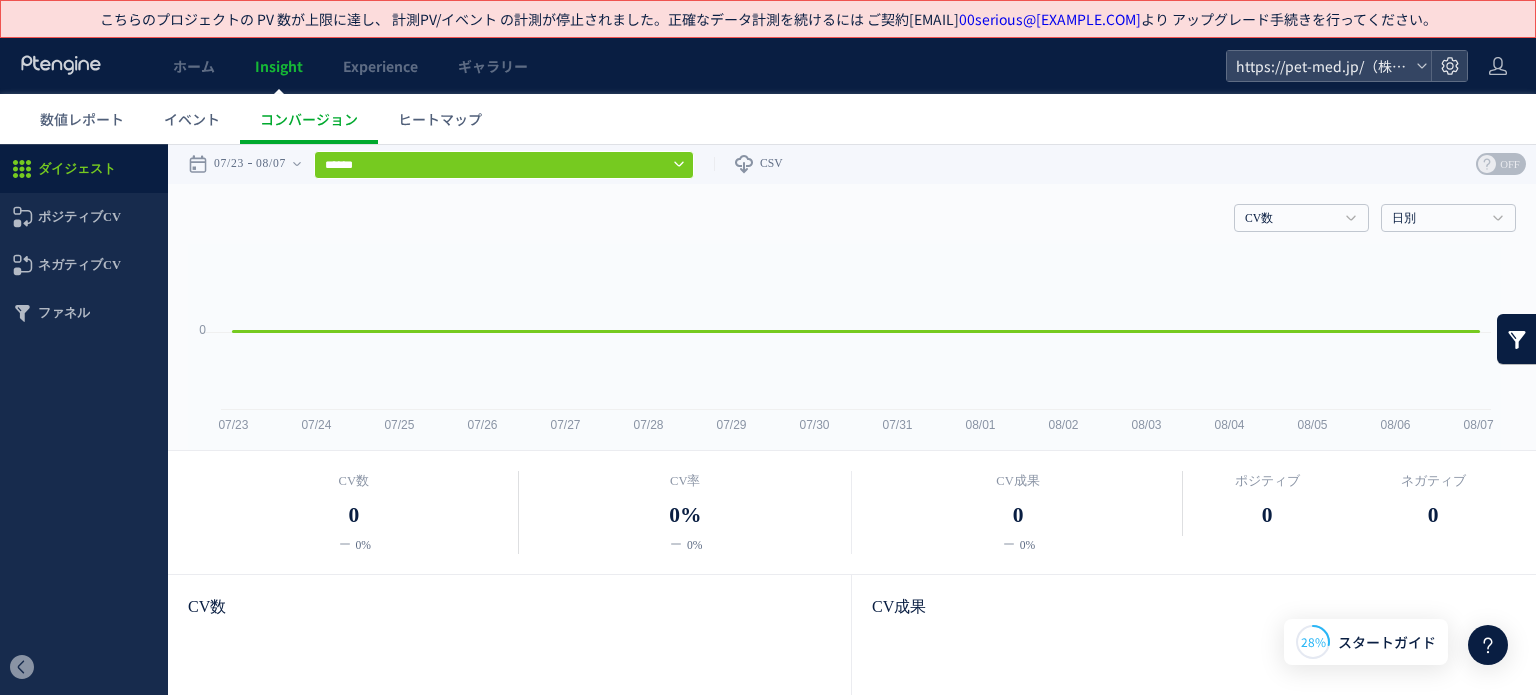 click at bounding box center [1517, 339] 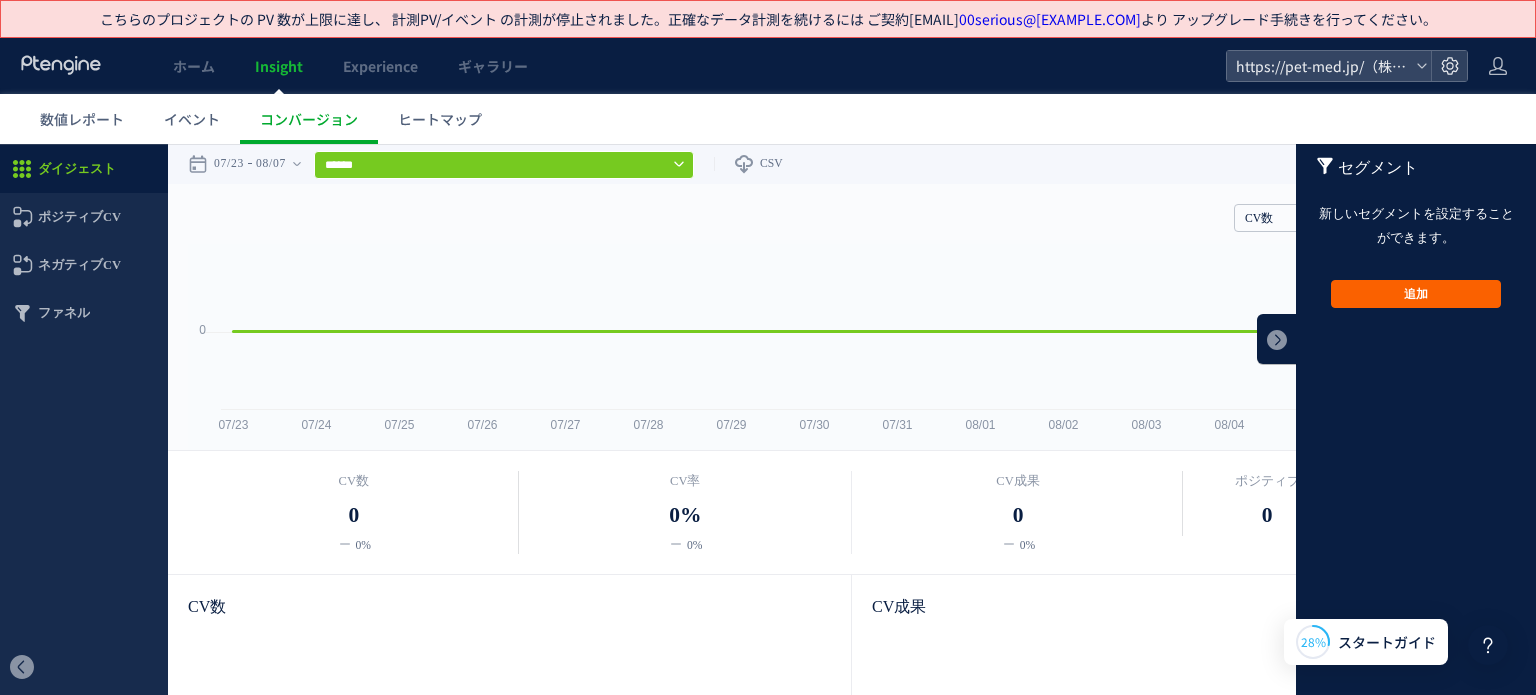 click on "追加" at bounding box center (1416, 294) 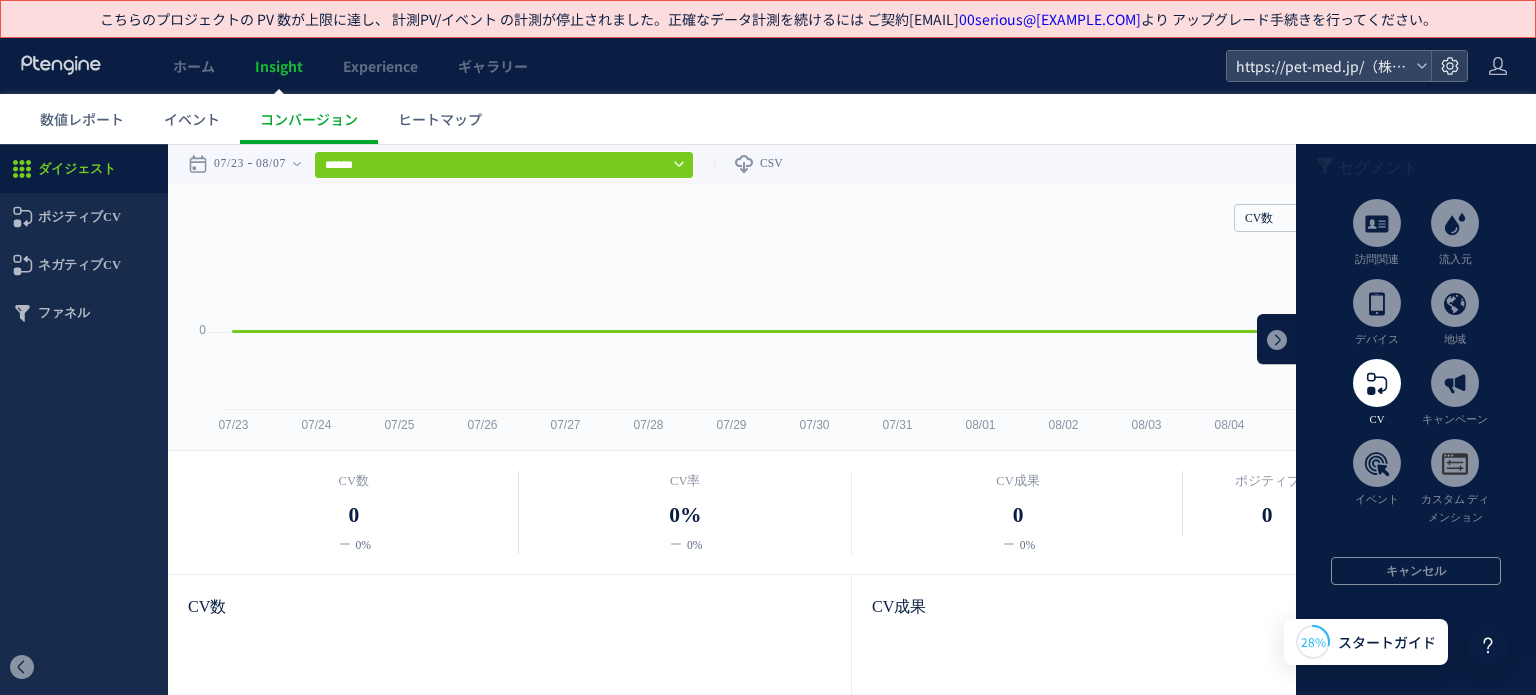 click at bounding box center (1377, 383) 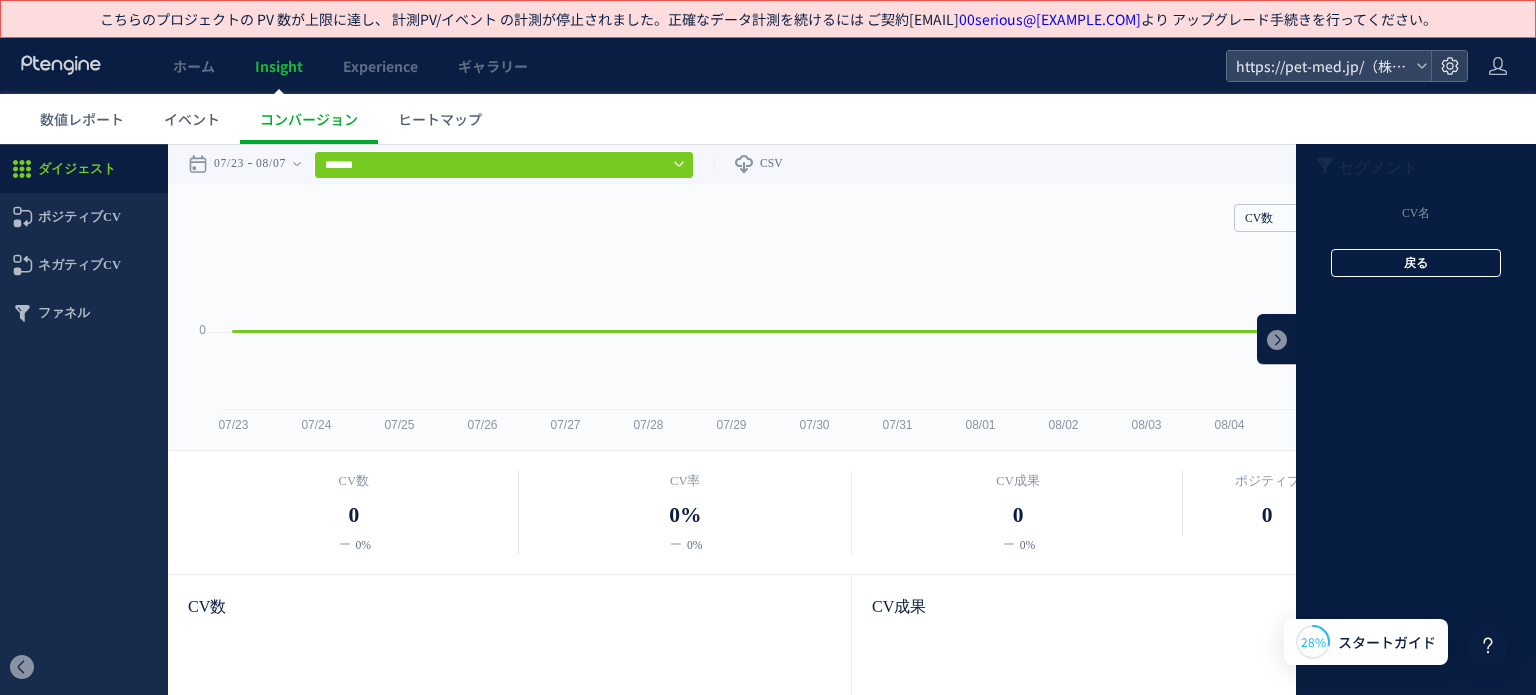 click on "戻る" at bounding box center (1416, 263) 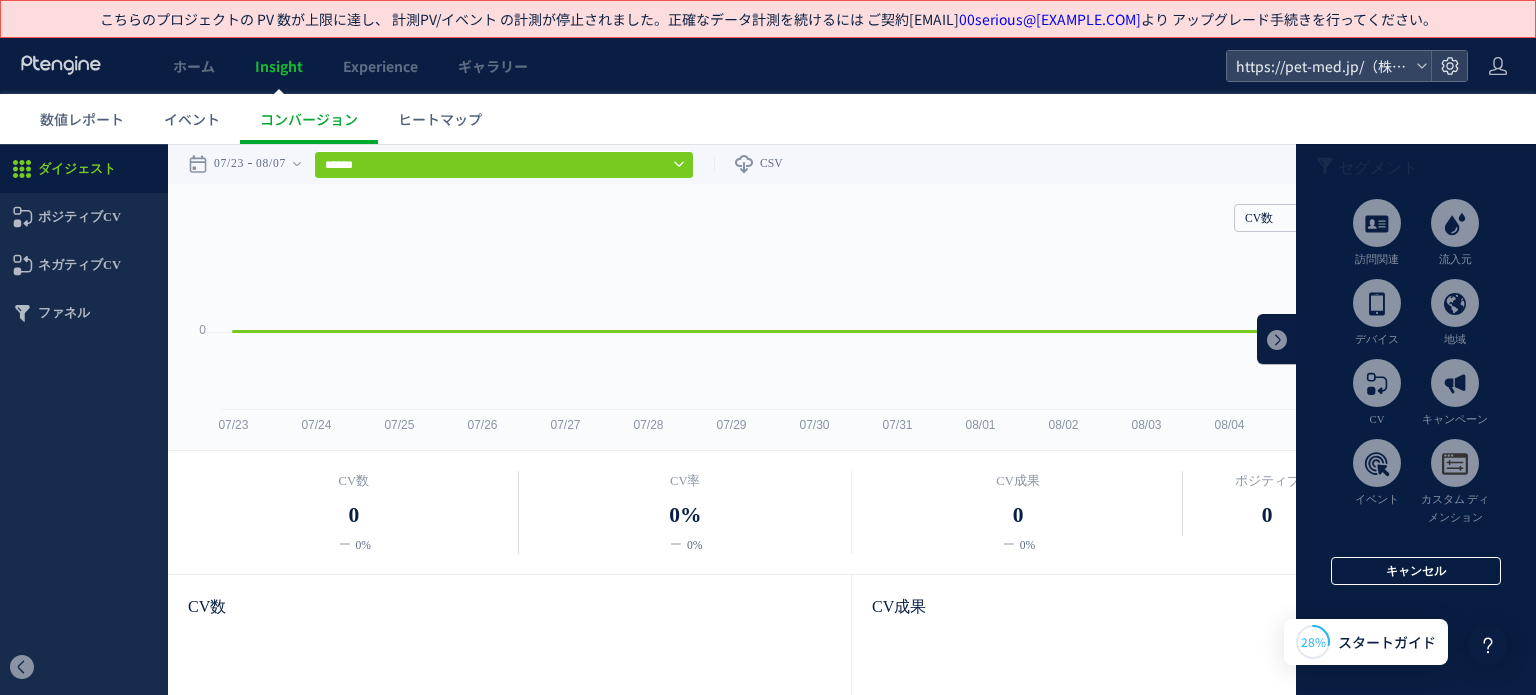 click on "キャンセル" at bounding box center [1416, 571] 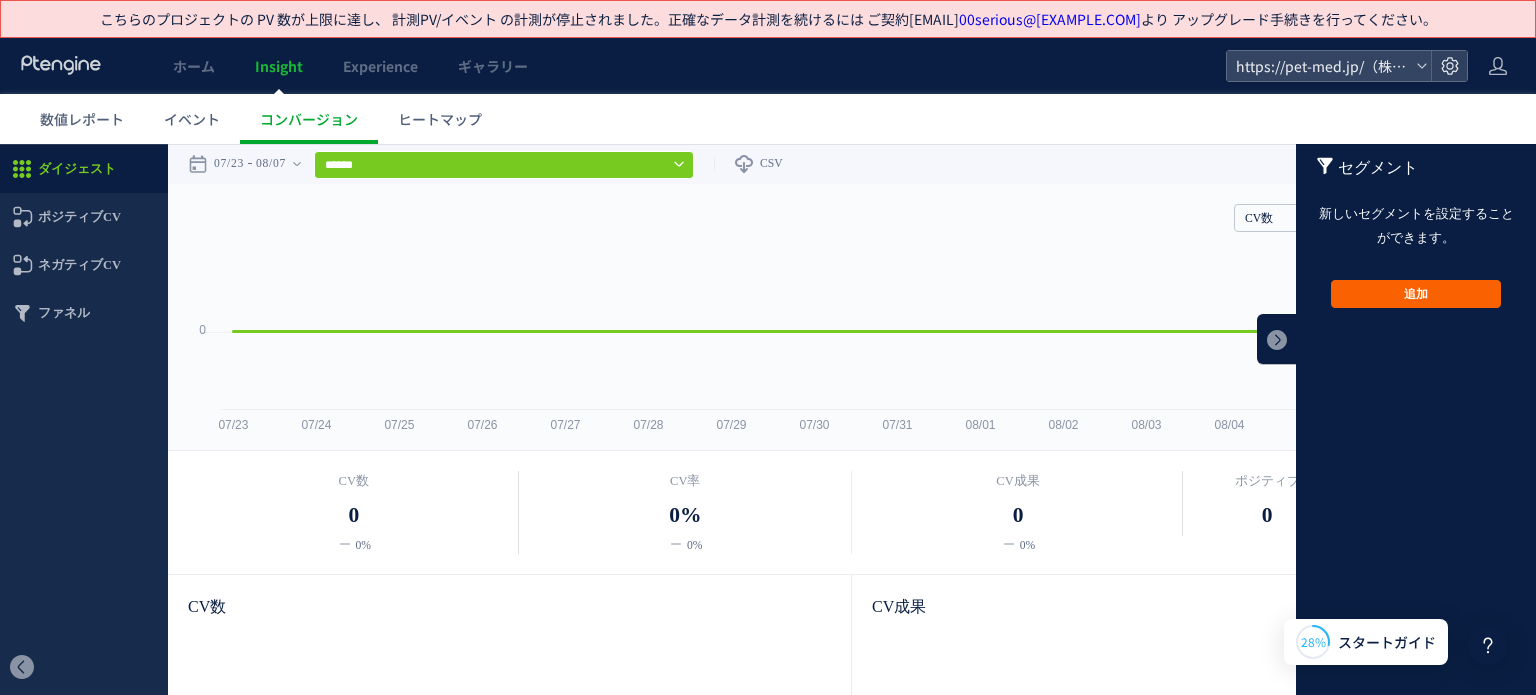 click on "追加" at bounding box center (1416, 294) 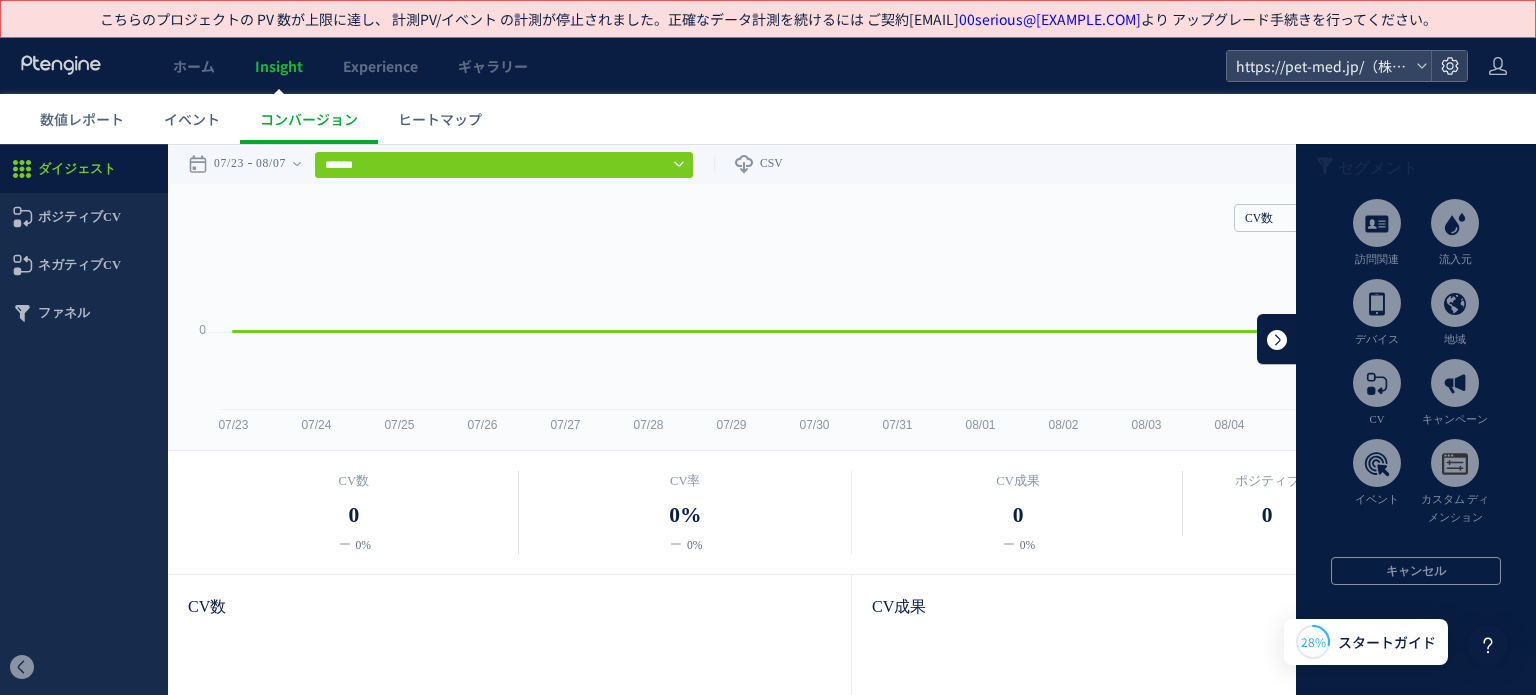 click at bounding box center [1277, 339] 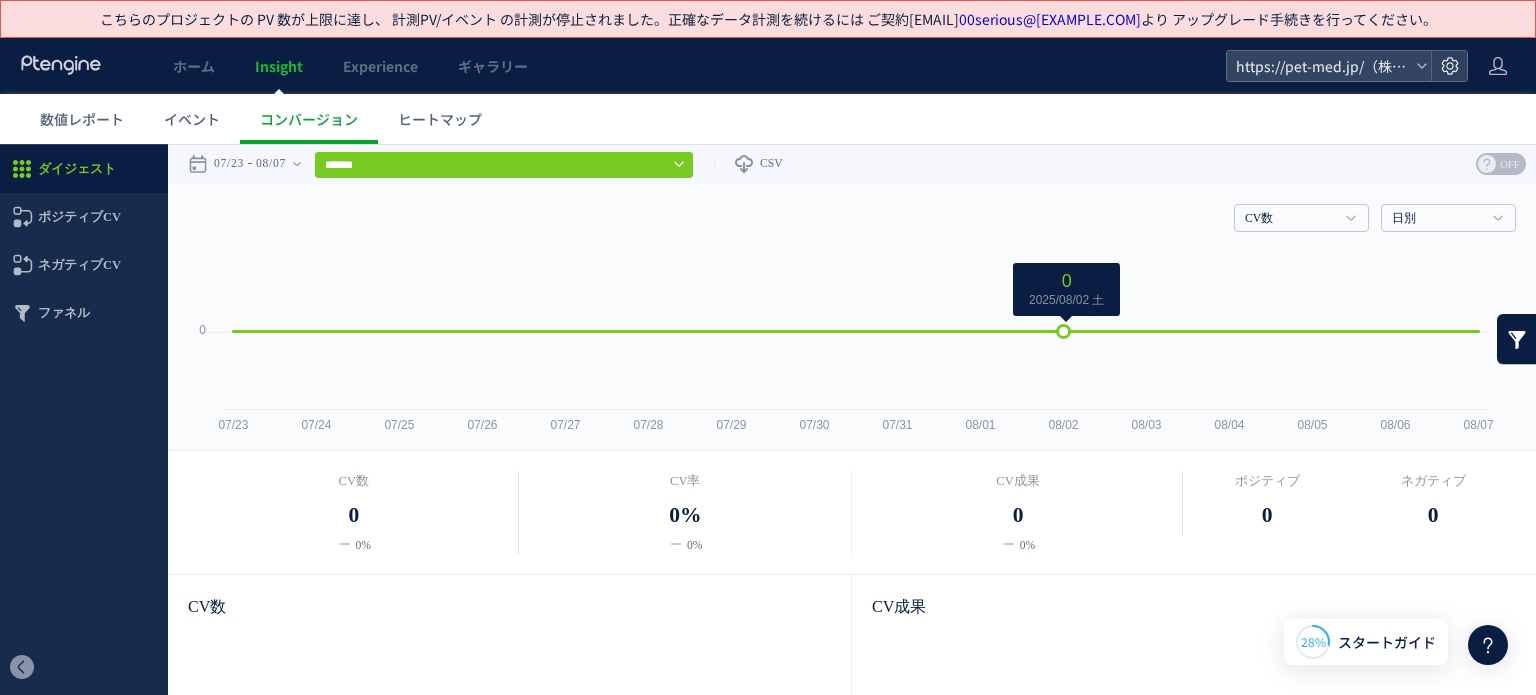 drag, startPoint x: 1090, startPoint y: 285, endPoint x: 911, endPoint y: 277, distance: 179.17868 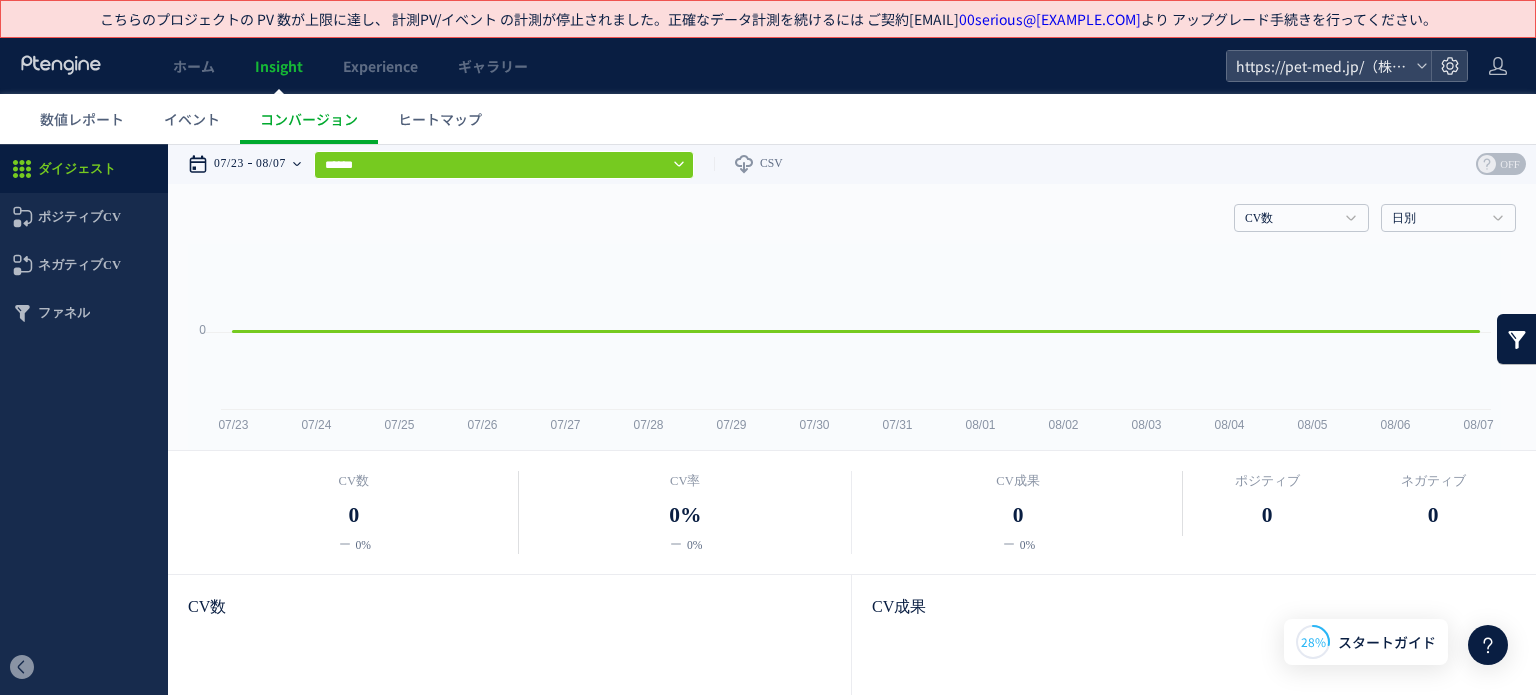 click 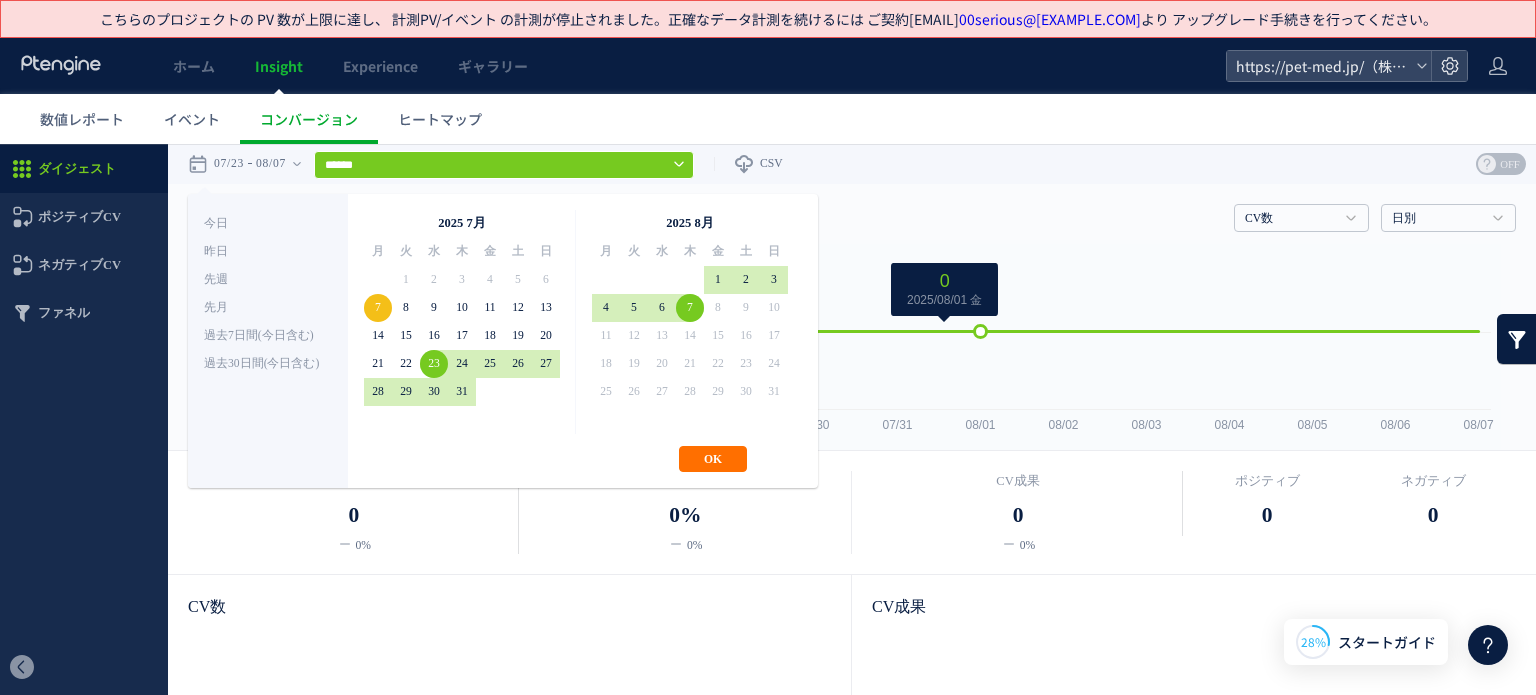 click on "0   2025/08/01 金" at bounding box center (944, 290) 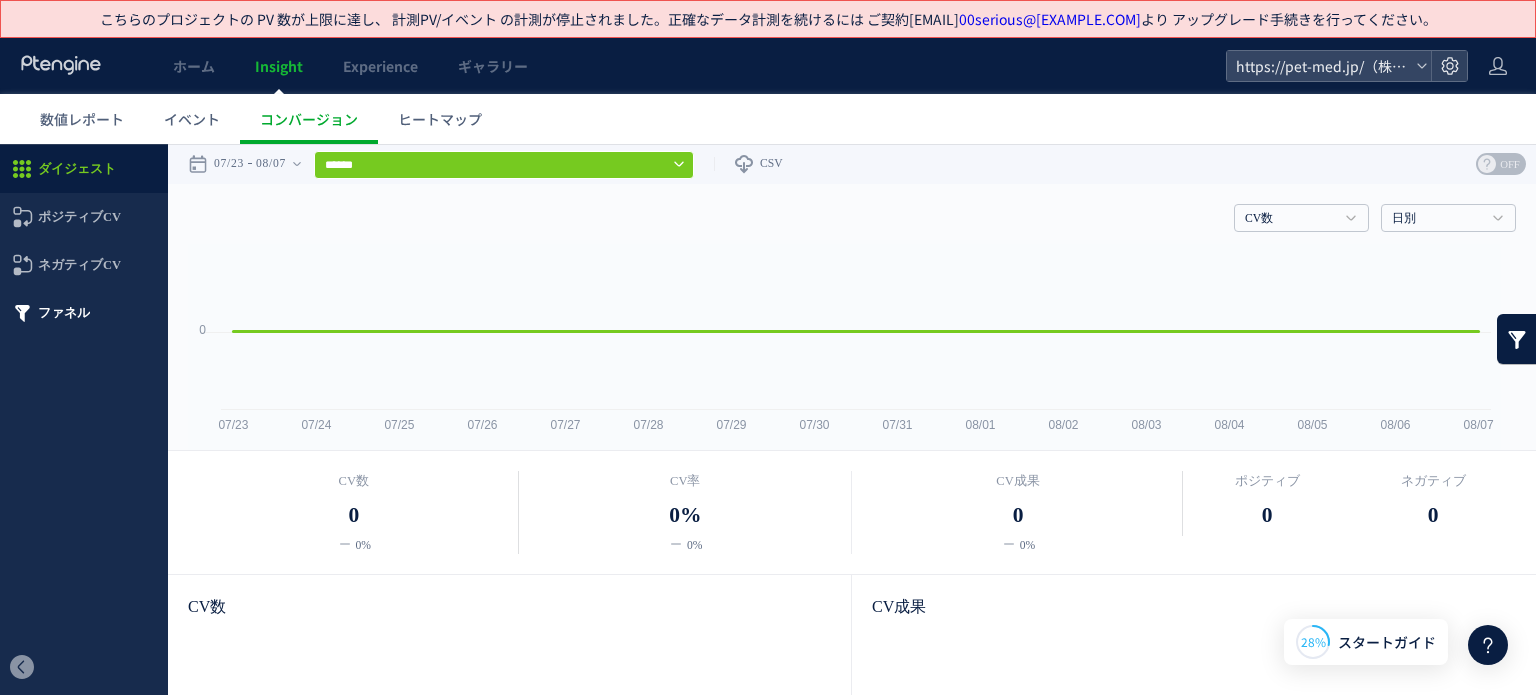 click on "ファネル" at bounding box center [64, 313] 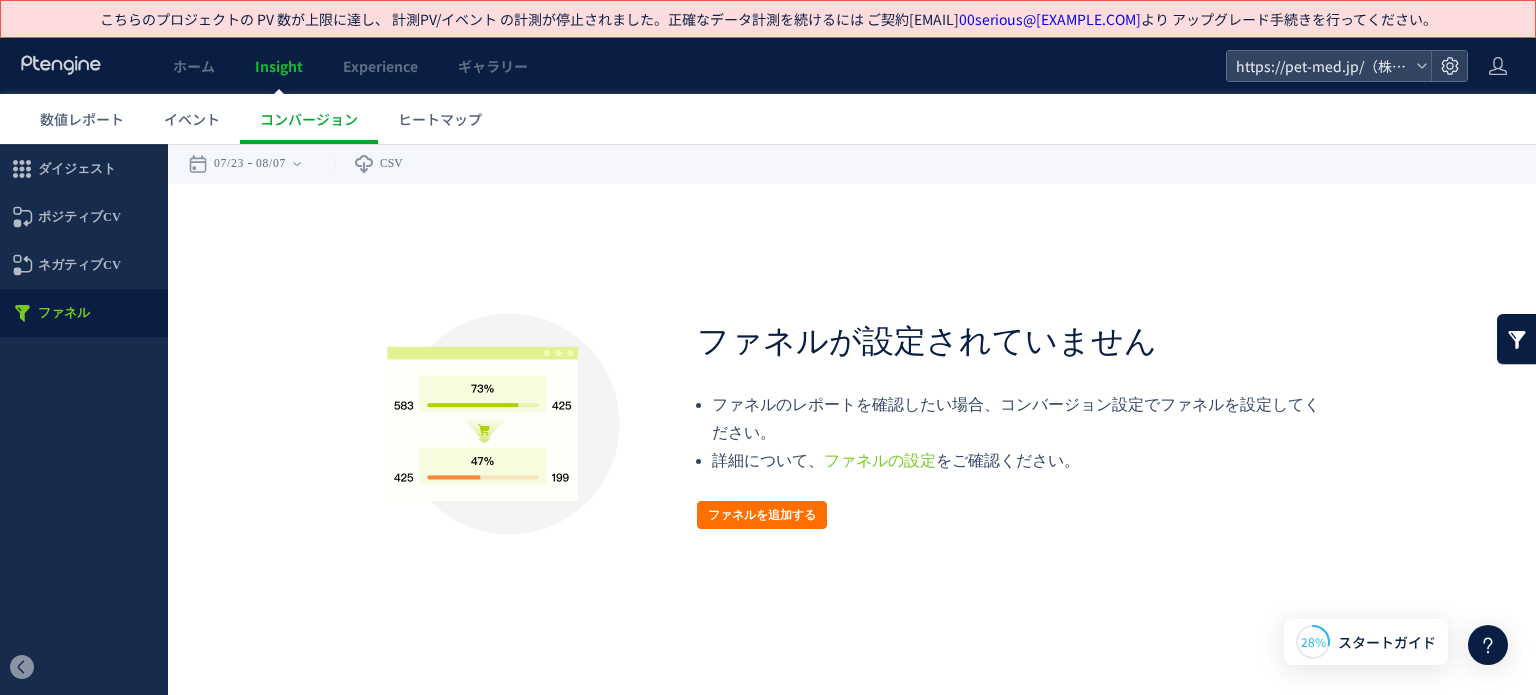 click 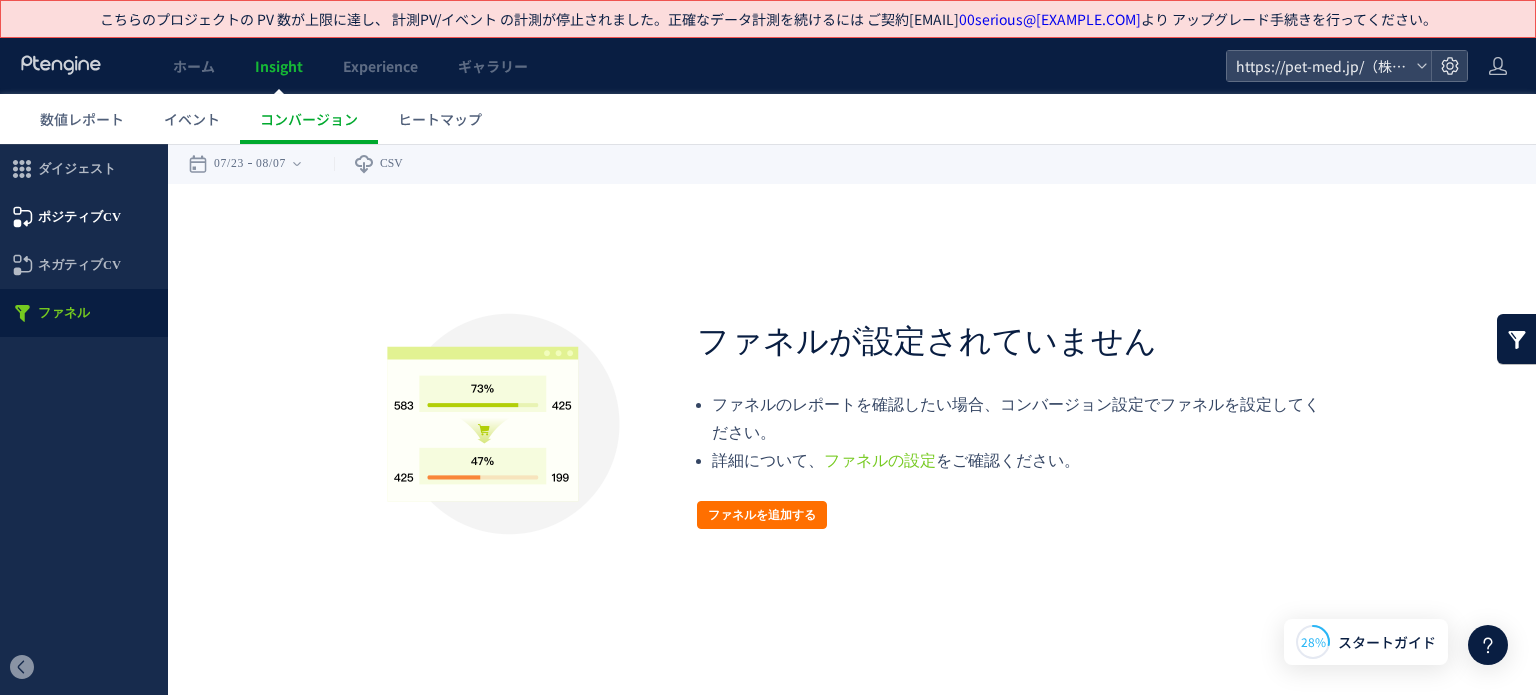 click on "ポジティブCV" at bounding box center [79, 217] 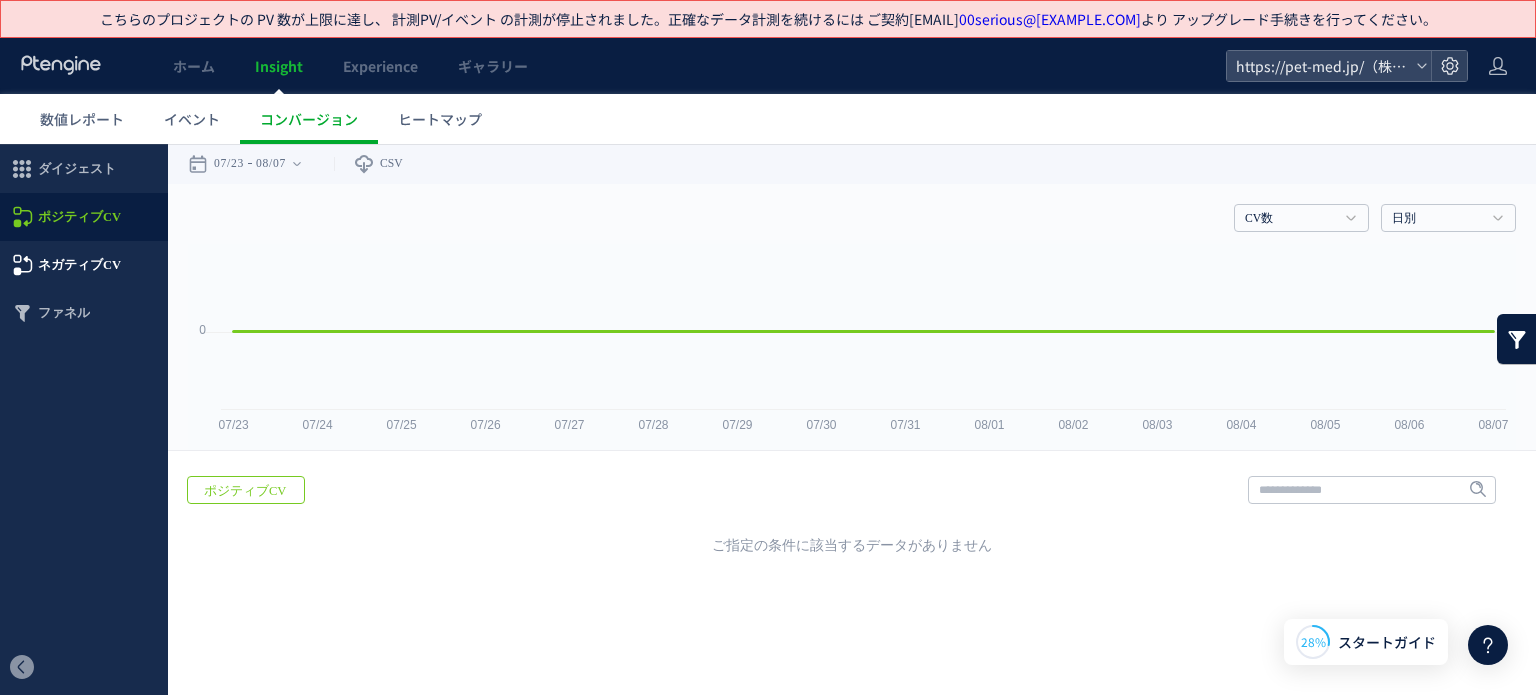 click on "ネガティブCV" at bounding box center (79, 265) 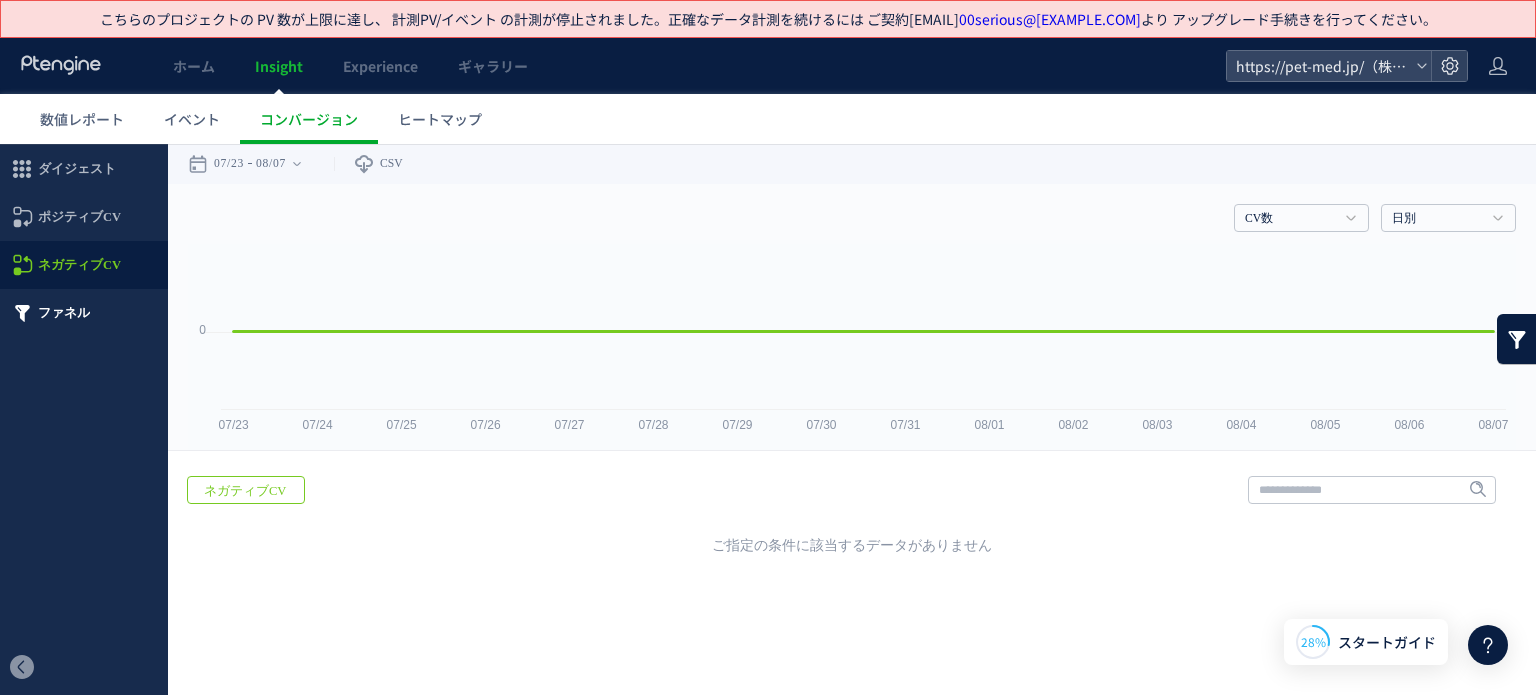 click on "ファネル" at bounding box center [64, 313] 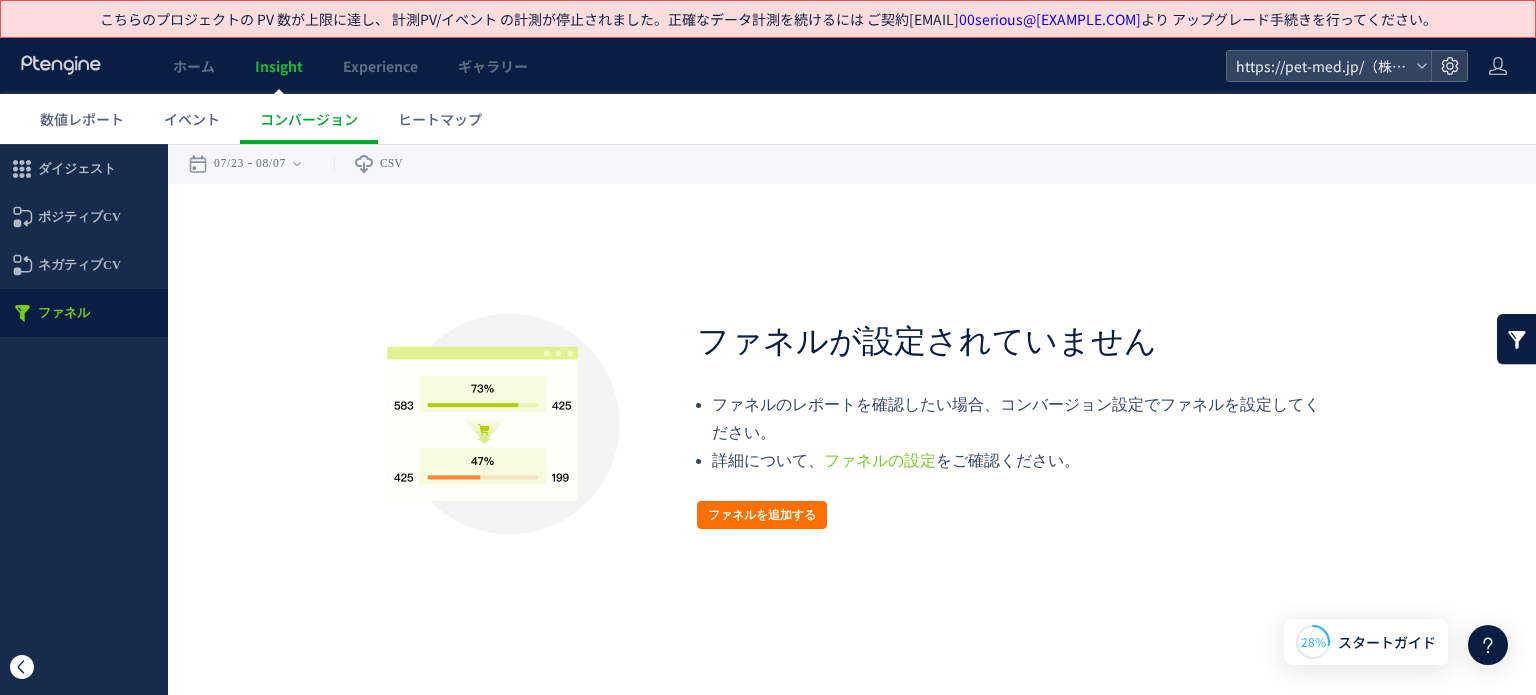 click at bounding box center [22, 667] 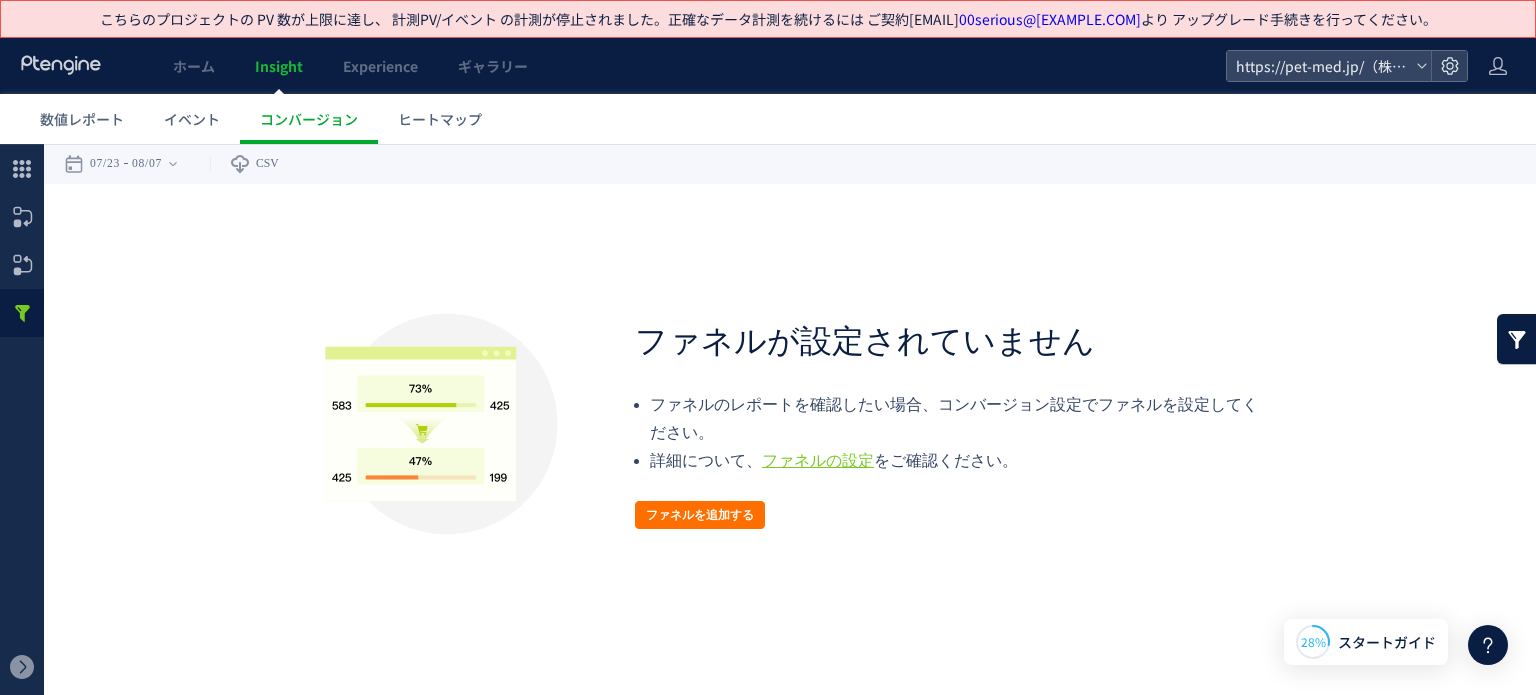 click on "ファネルの設定" at bounding box center [818, 460] 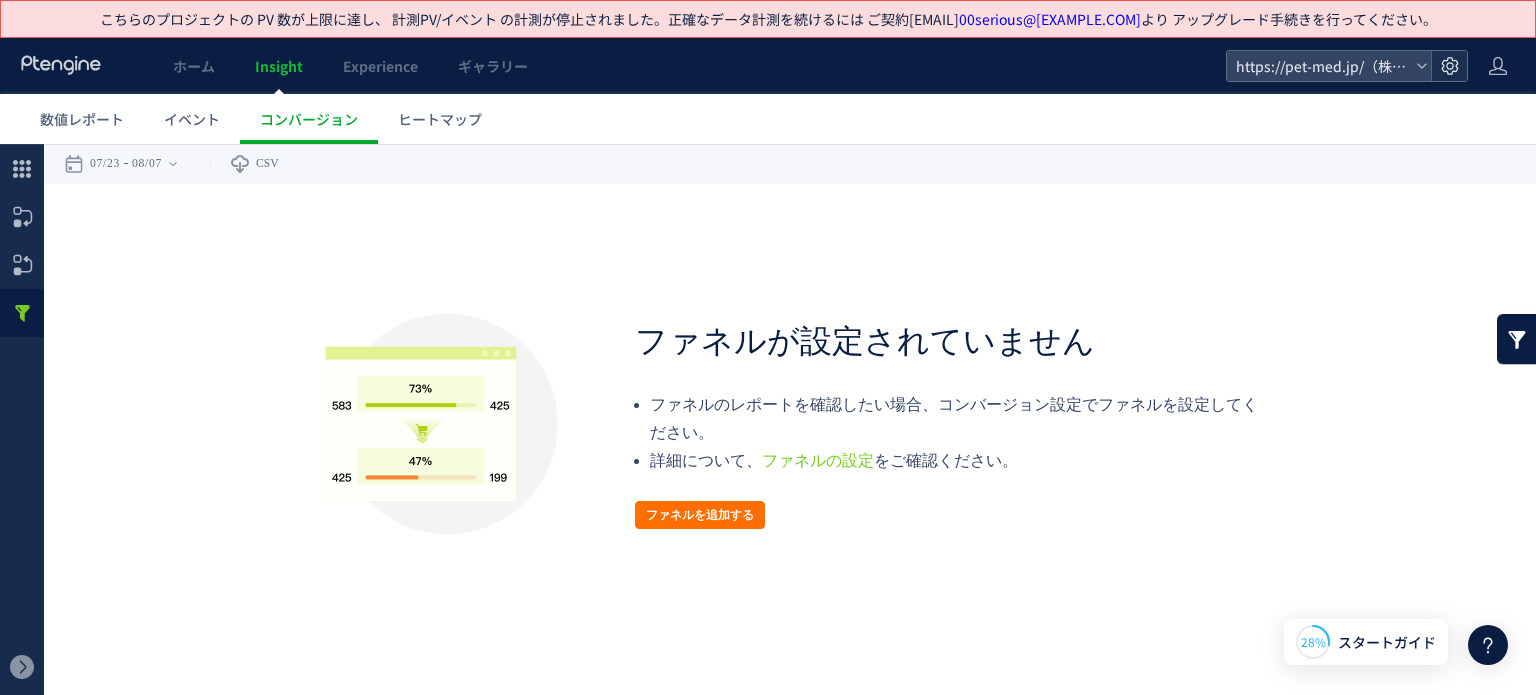 click 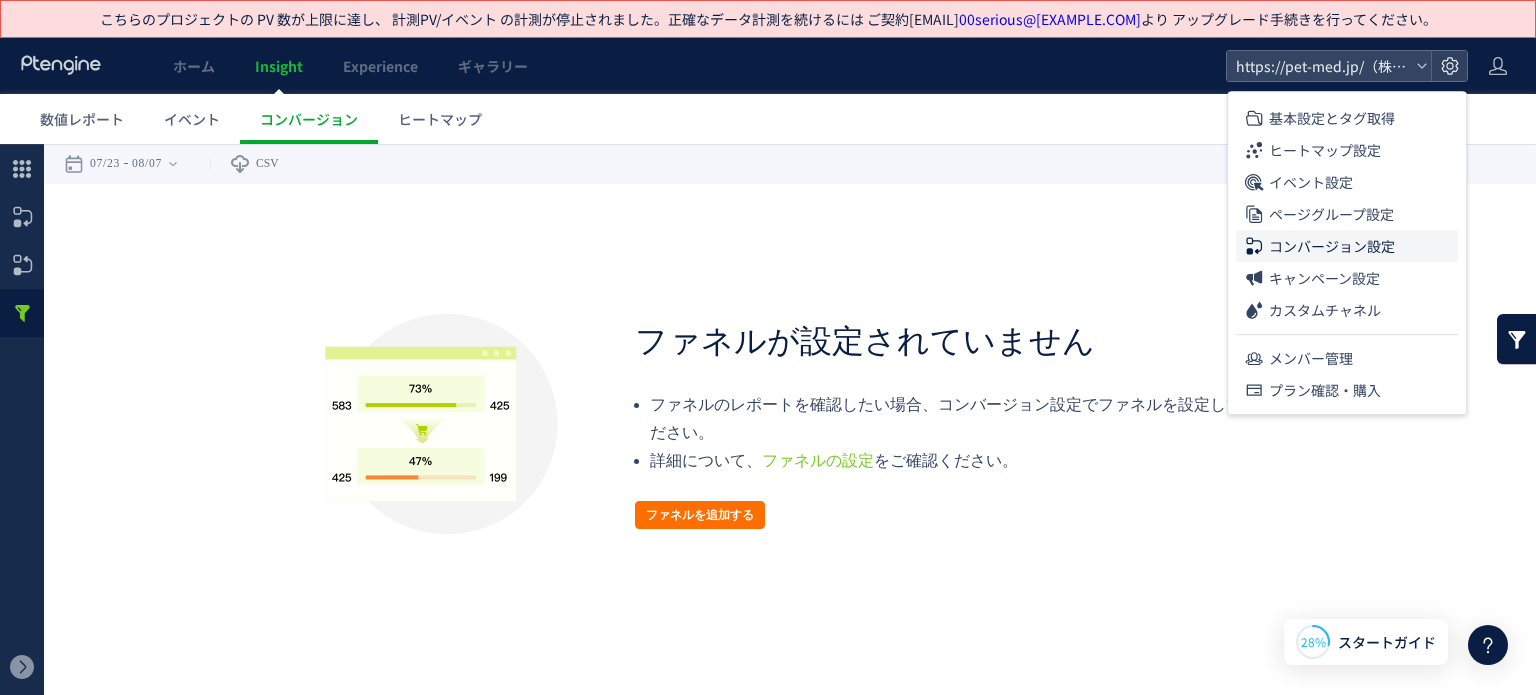 click on "コンバージョン設定" at bounding box center [1332, 246] 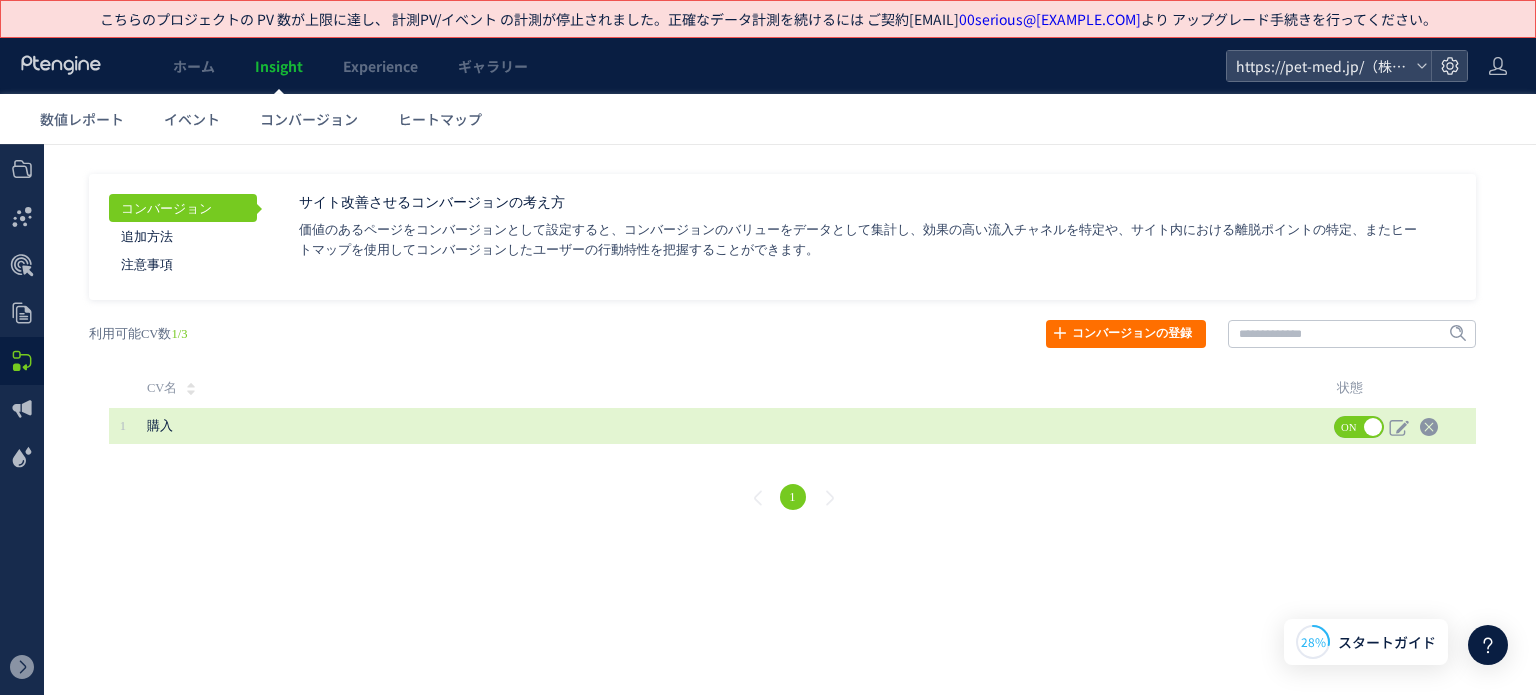 click on "ON" at bounding box center (1349, 427) 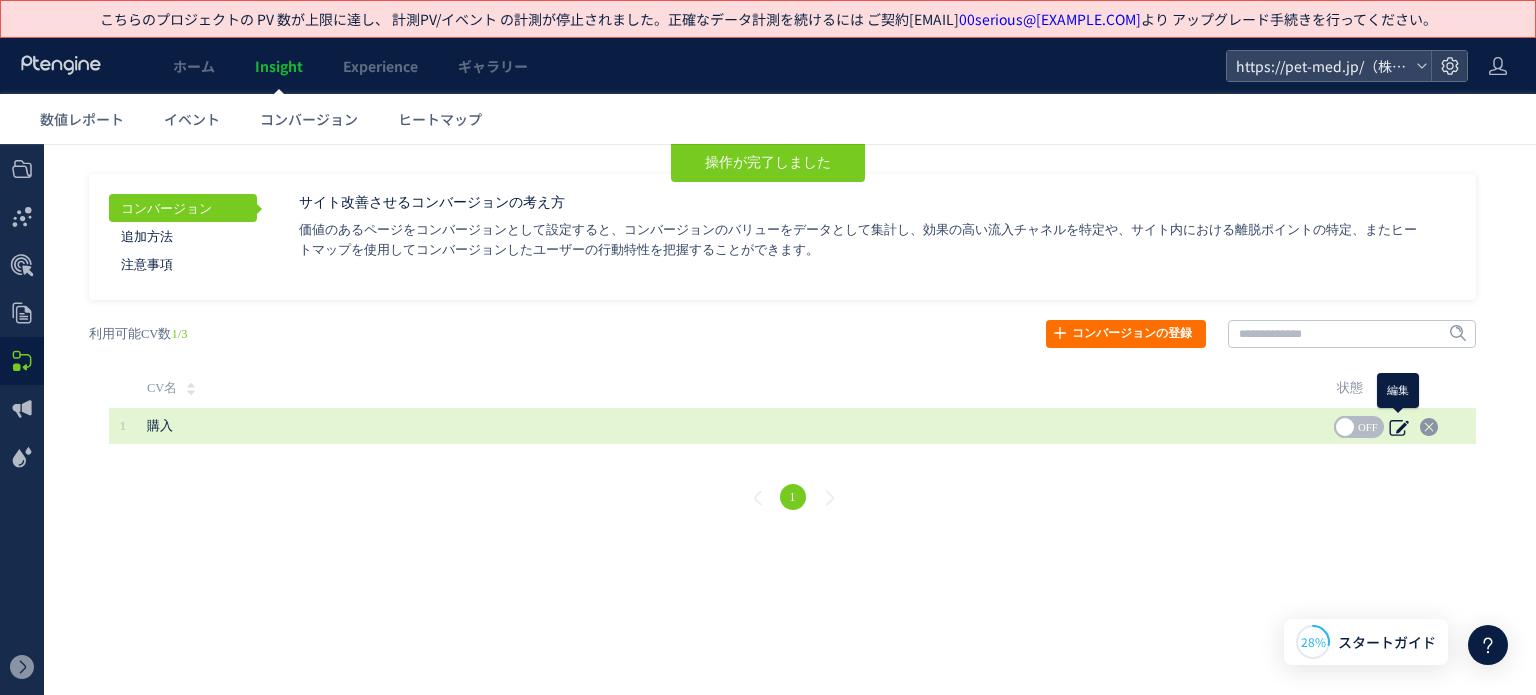 click 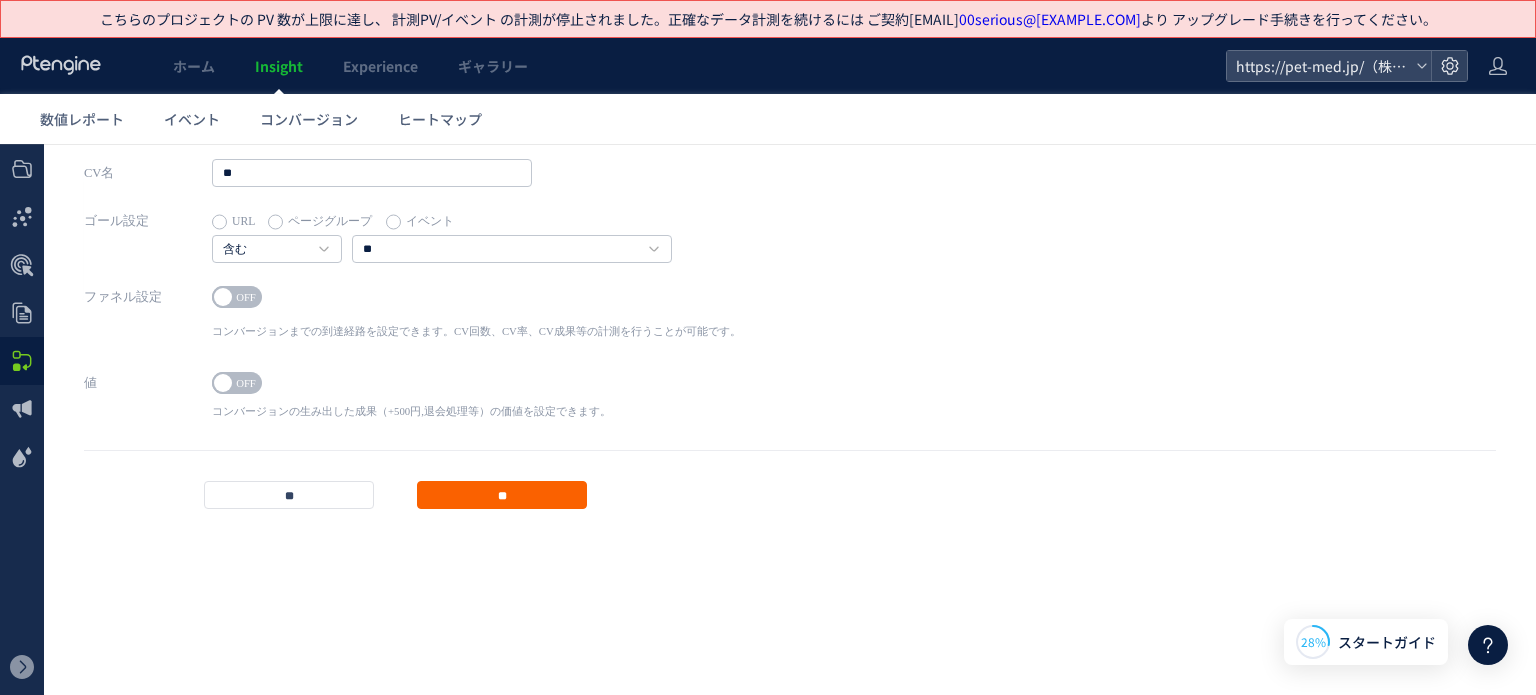 click on "**" at bounding box center [502, 495] 